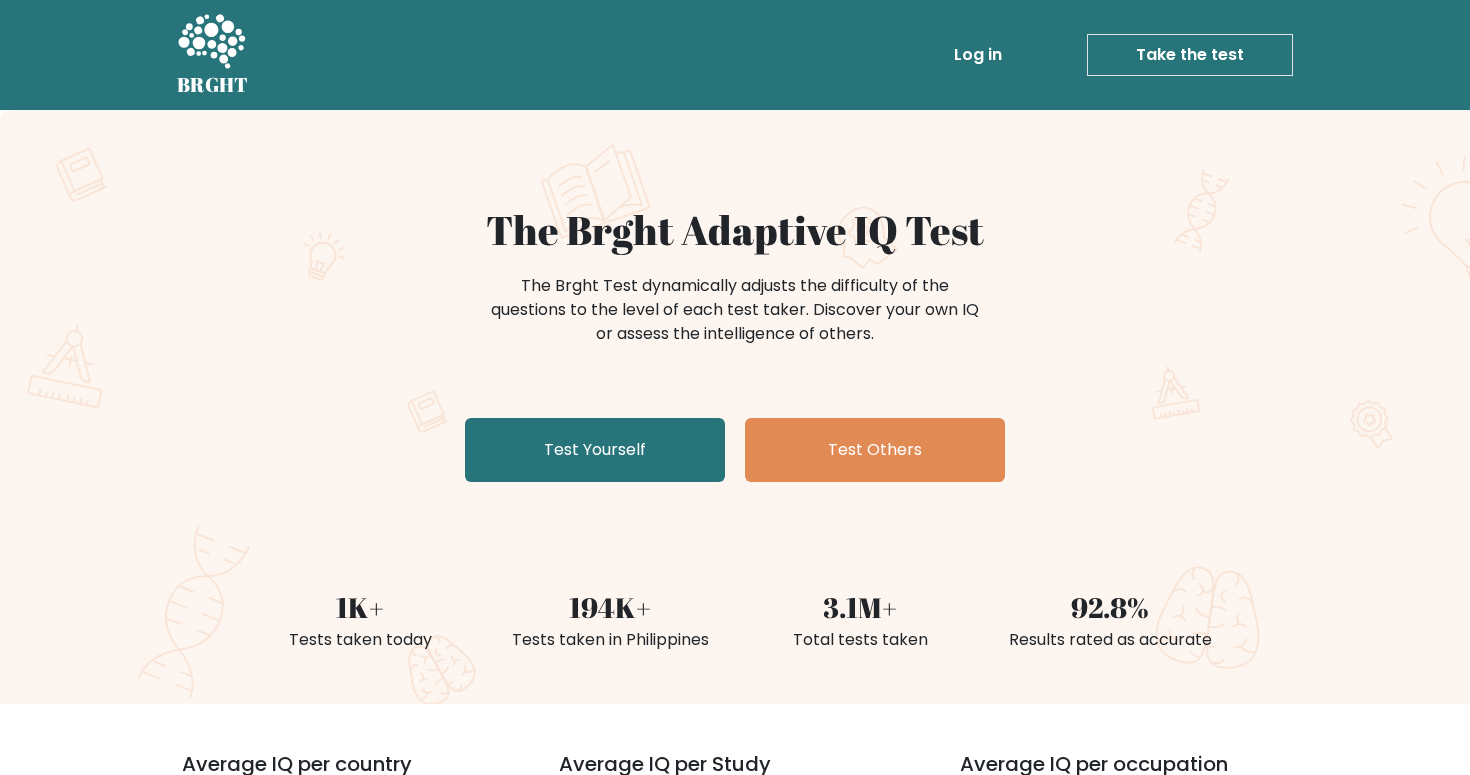 scroll, scrollTop: 0, scrollLeft: 0, axis: both 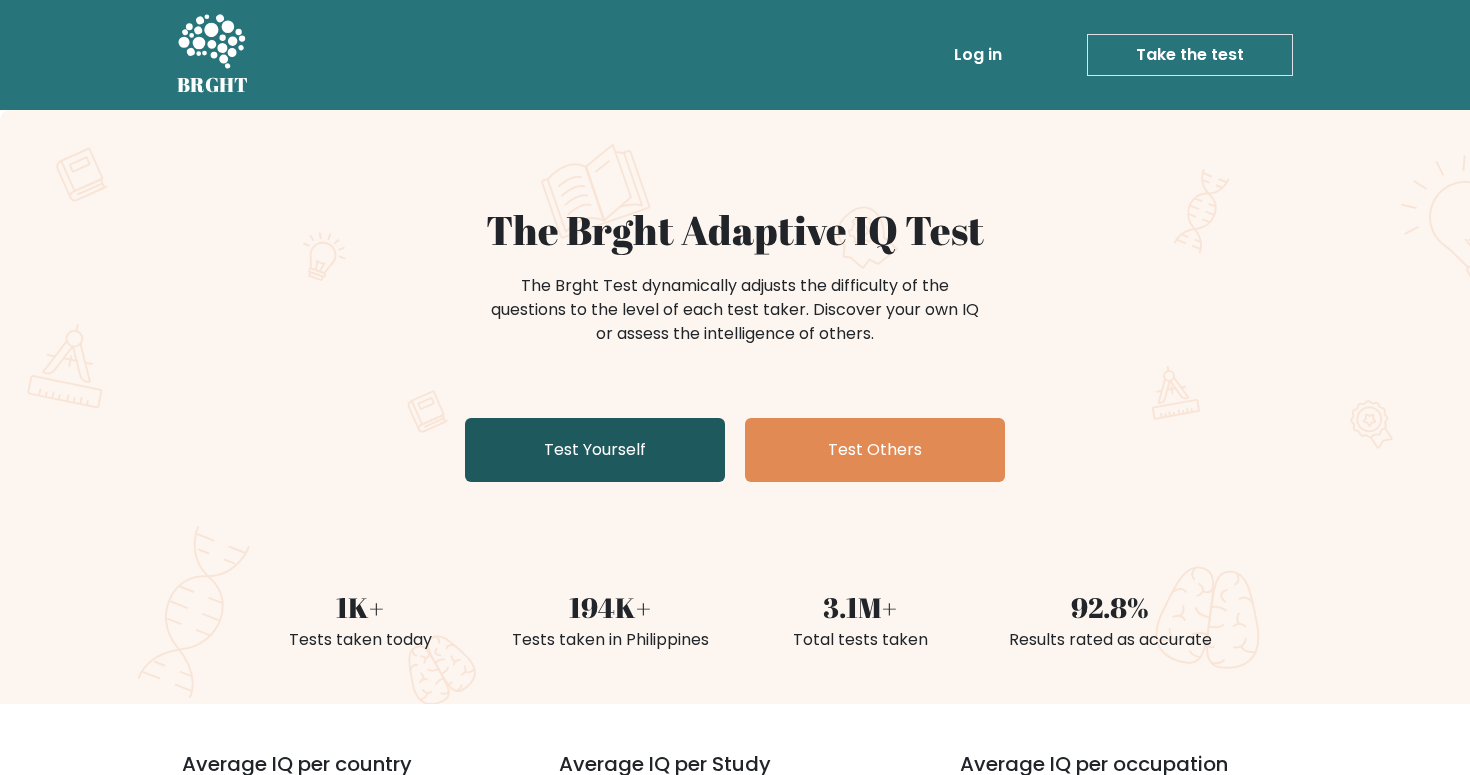 click on "Test Yourself" at bounding box center (595, 450) 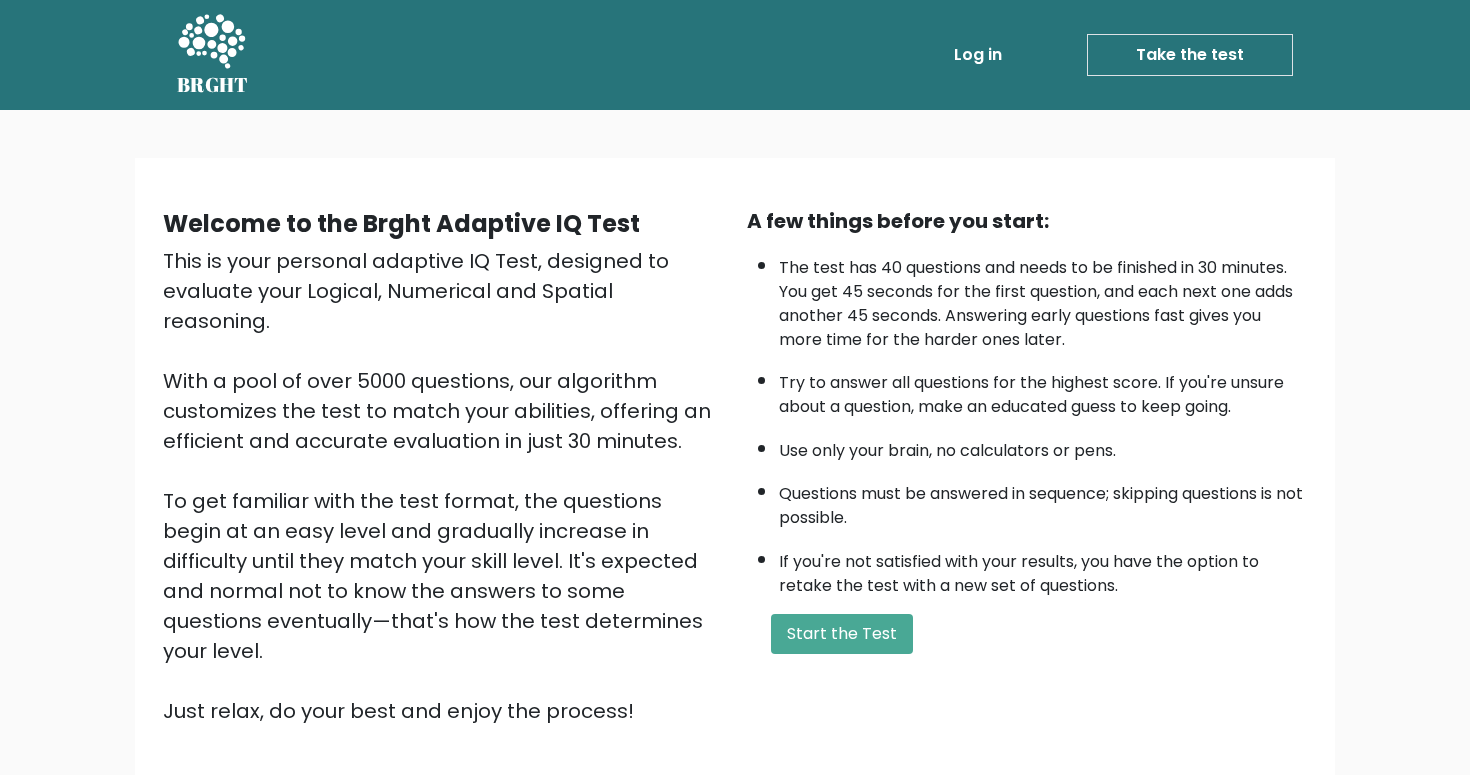 scroll, scrollTop: 0, scrollLeft: 0, axis: both 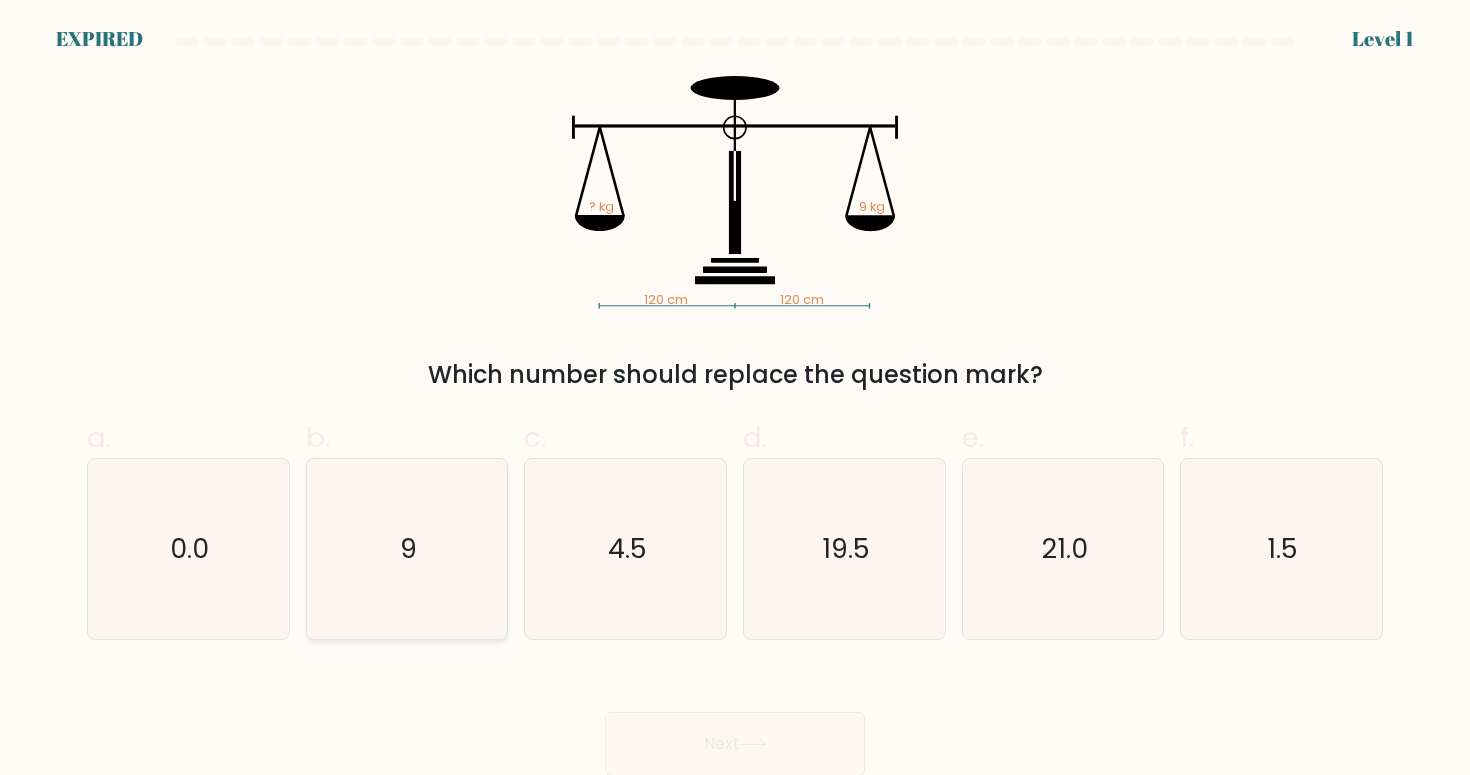 click on "9" at bounding box center [408, 548] 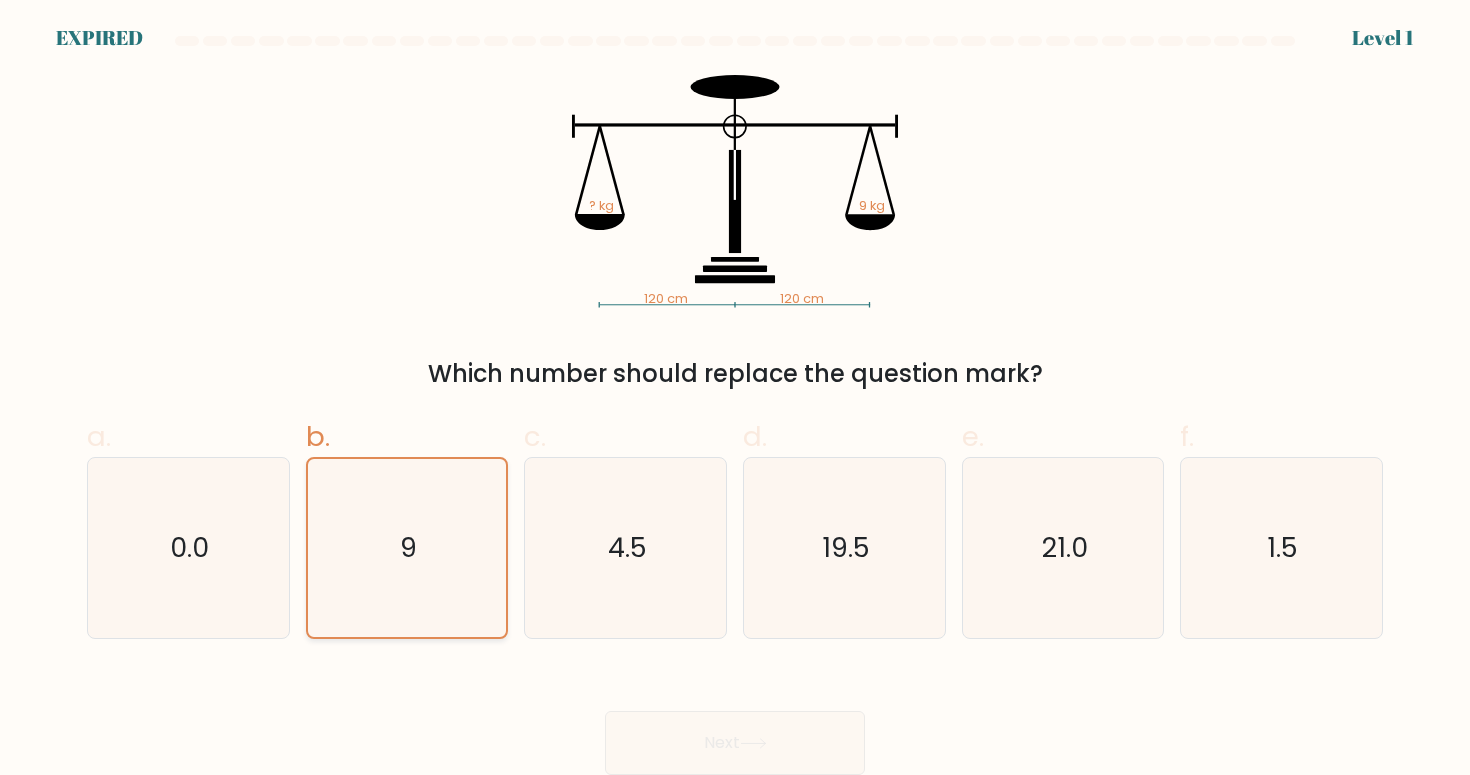 click on "b.
9" at bounding box center [735, 393] 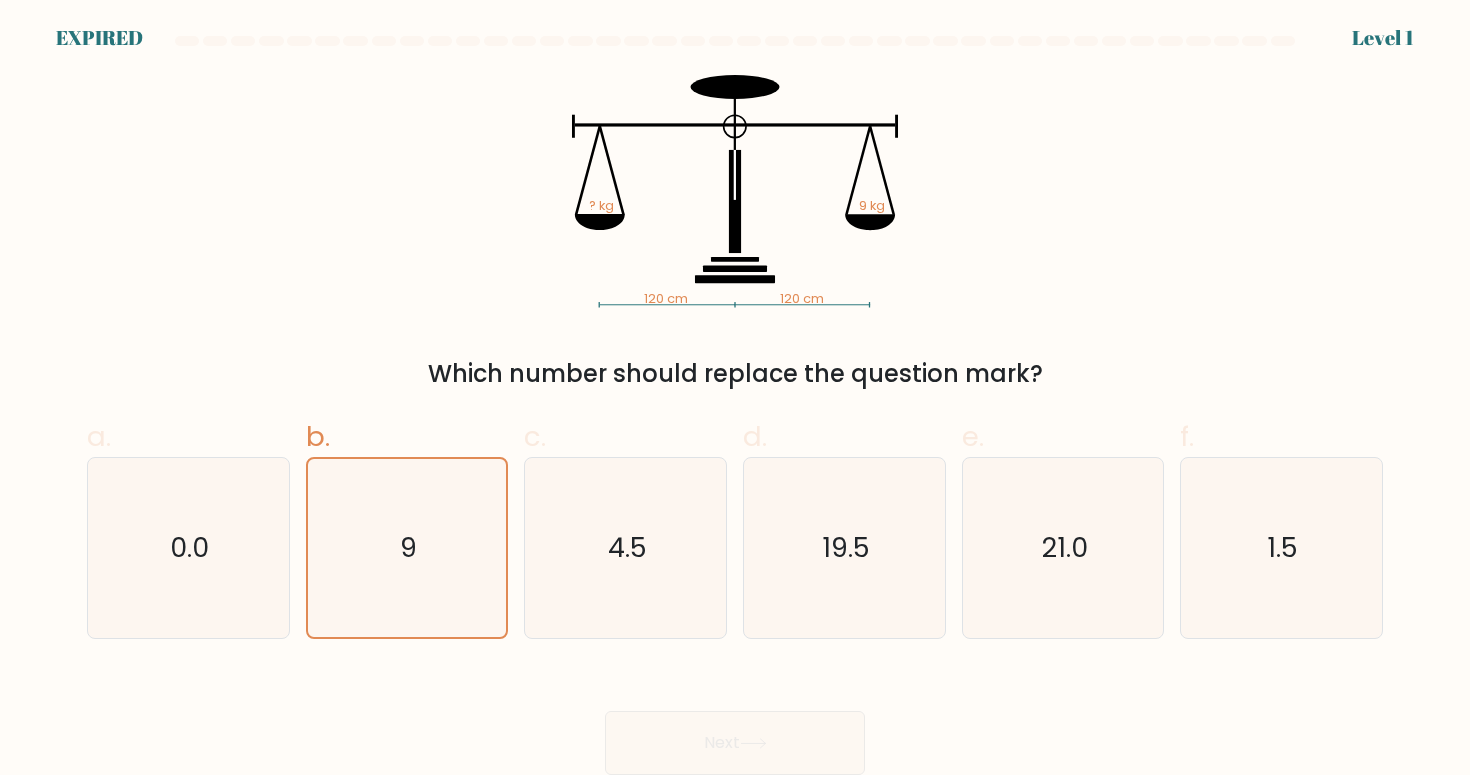 click on "Next" at bounding box center (735, 719) 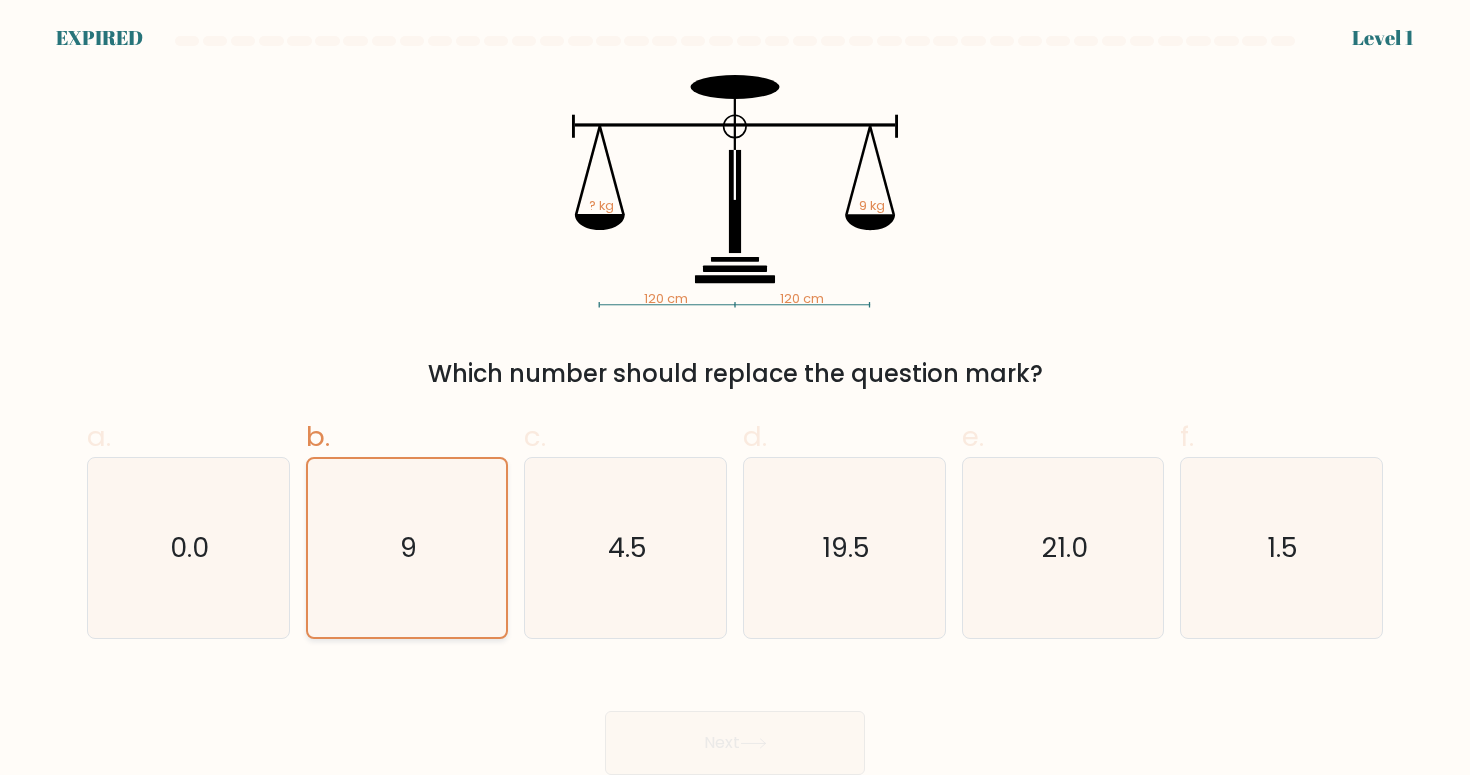 click on "9" at bounding box center [407, 548] 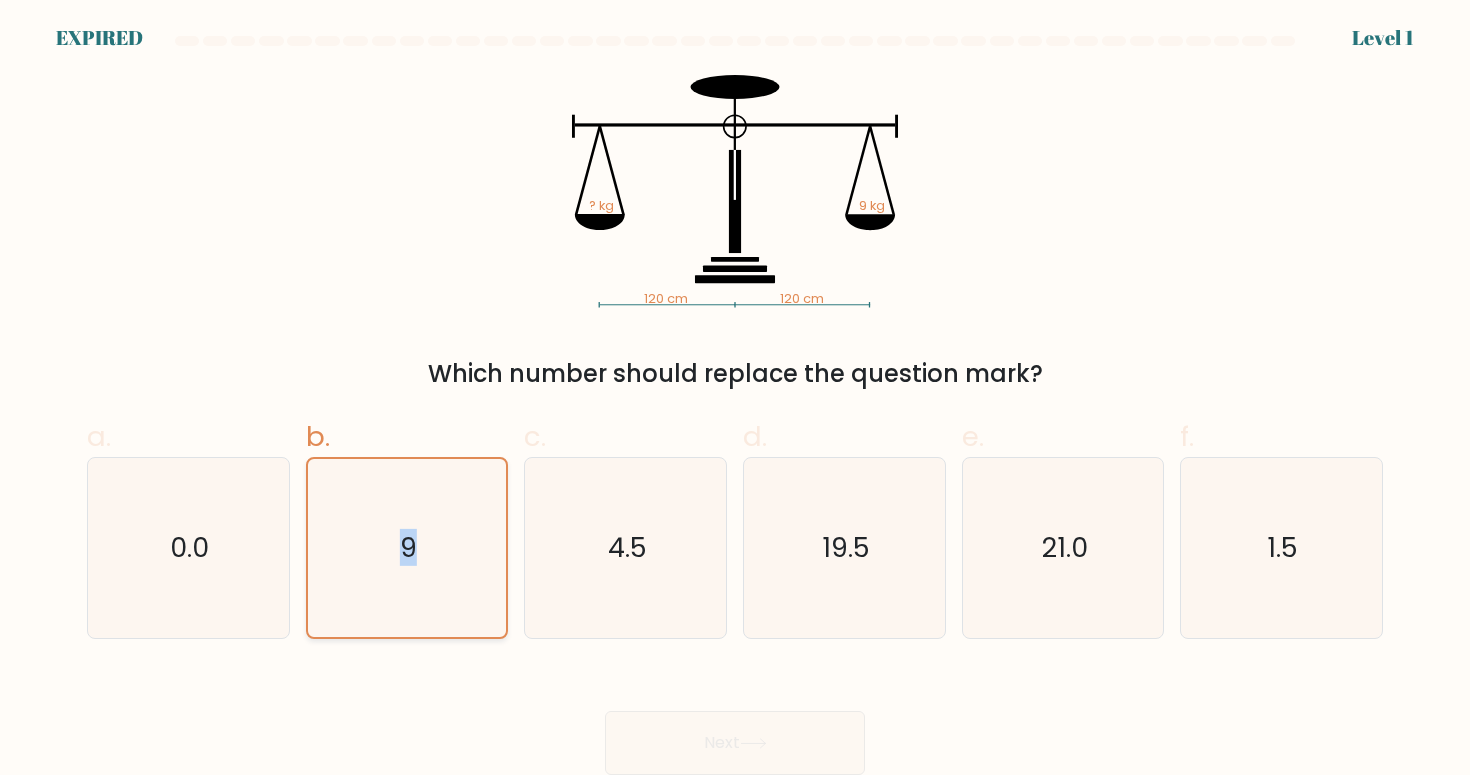 click on "9" at bounding box center (407, 548) 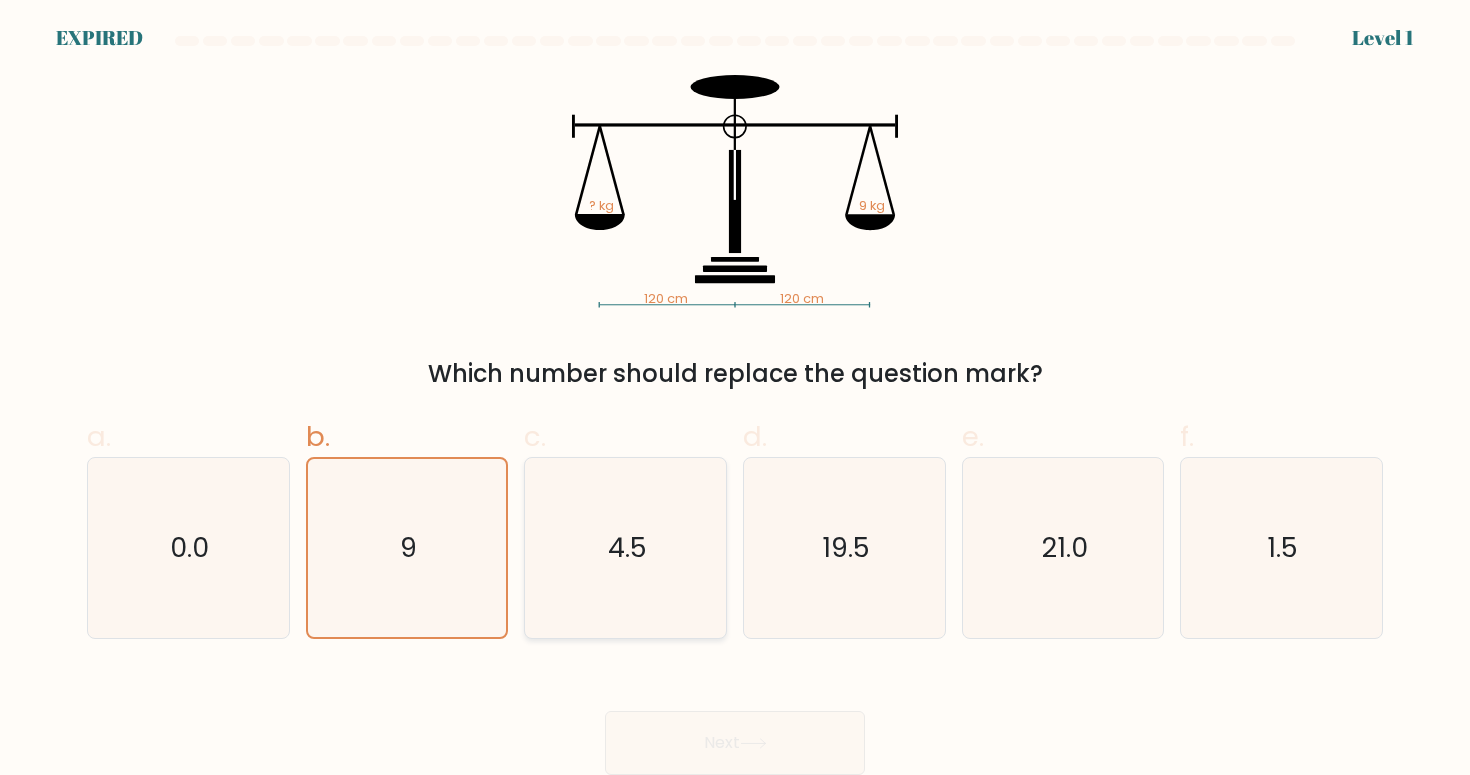 click on "4.5" at bounding box center [626, 548] 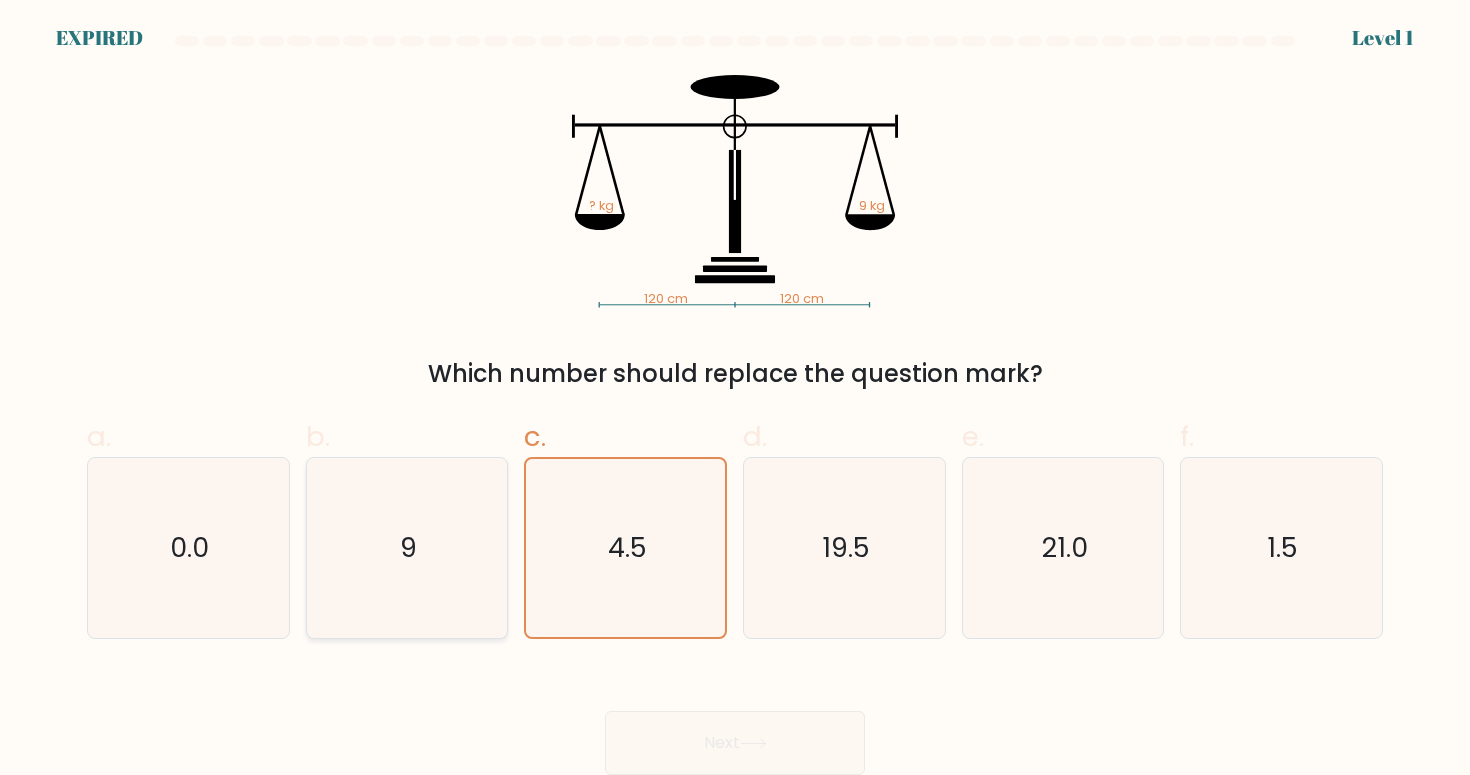 click on "9" at bounding box center (407, 548) 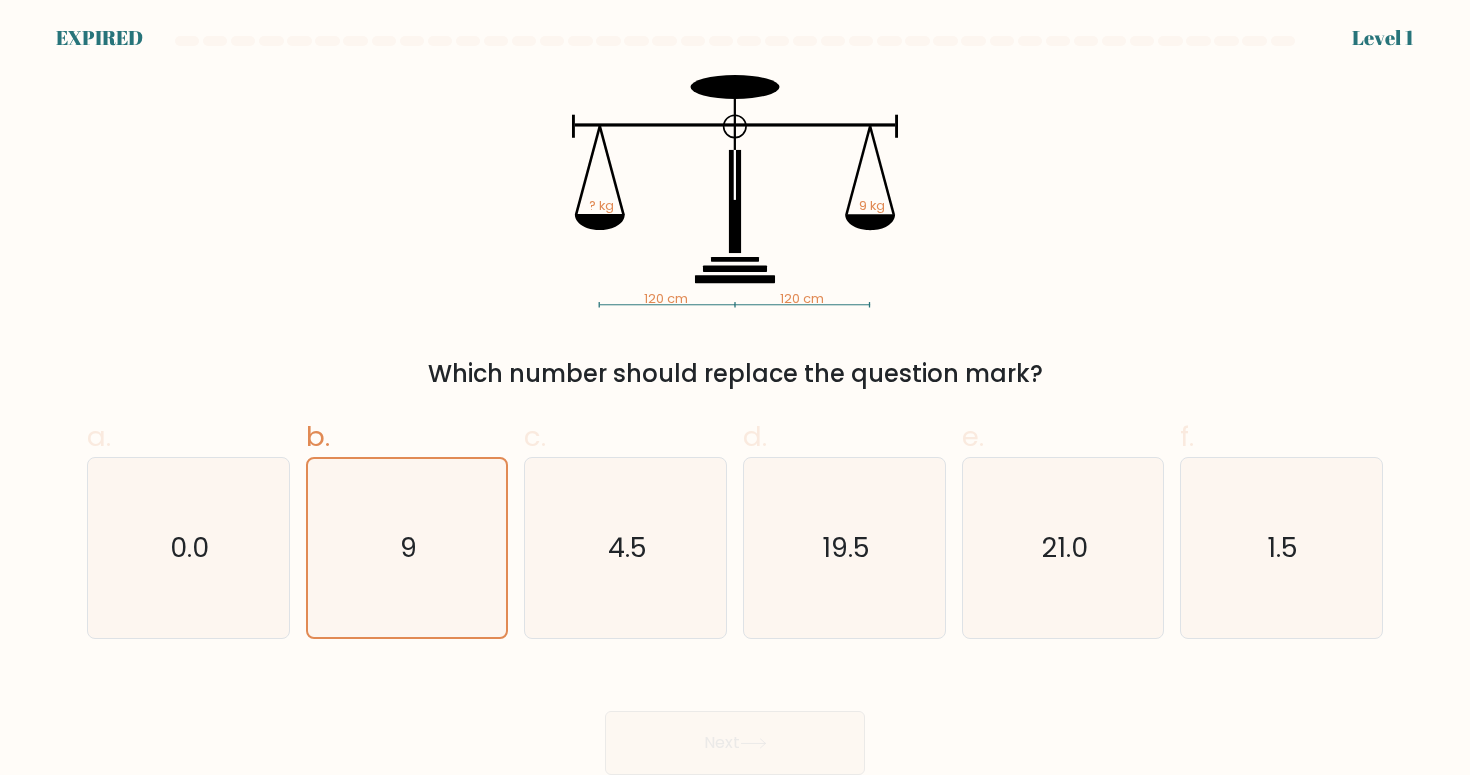 click on "Next" at bounding box center [735, 719] 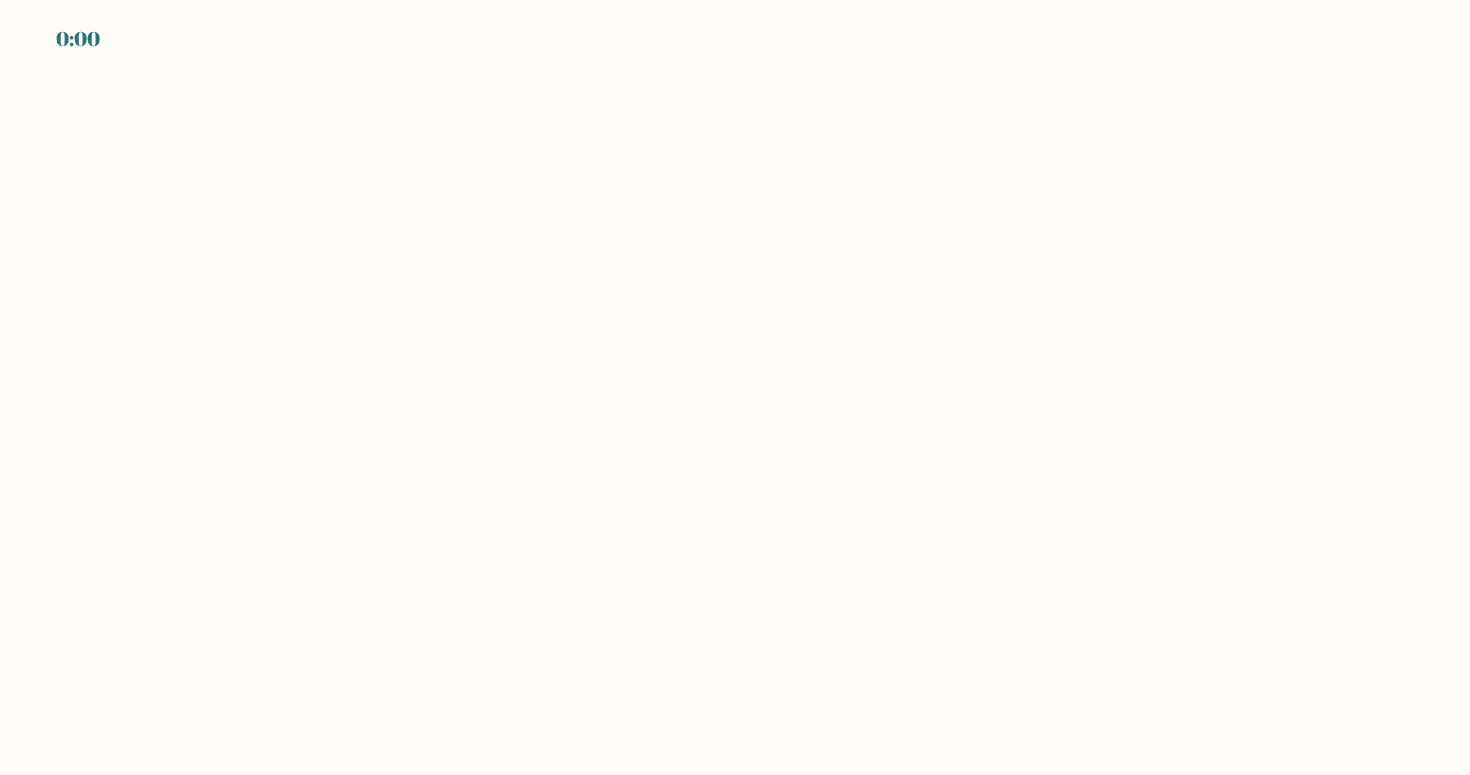 scroll, scrollTop: 0, scrollLeft: 0, axis: both 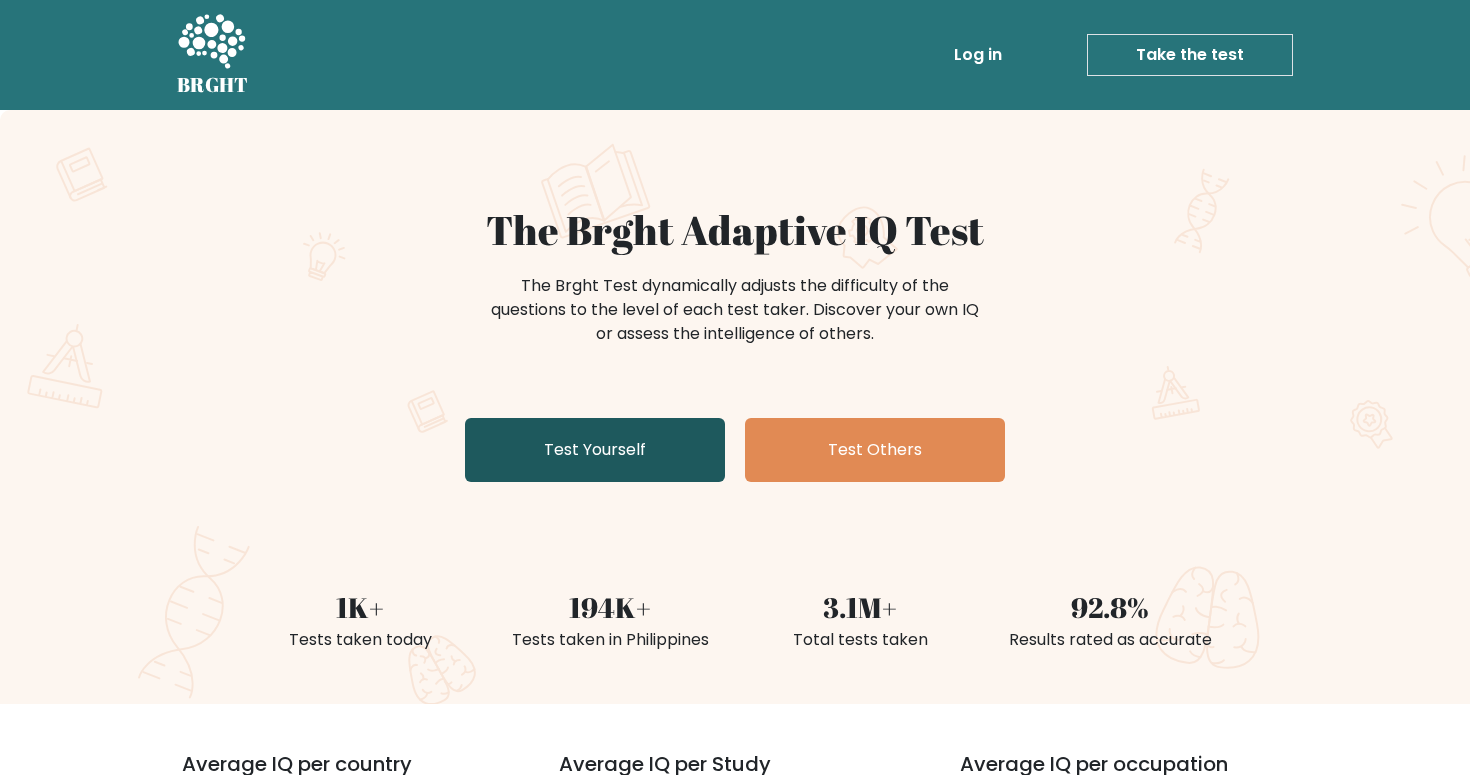 click on "Test Yourself" at bounding box center [595, 450] 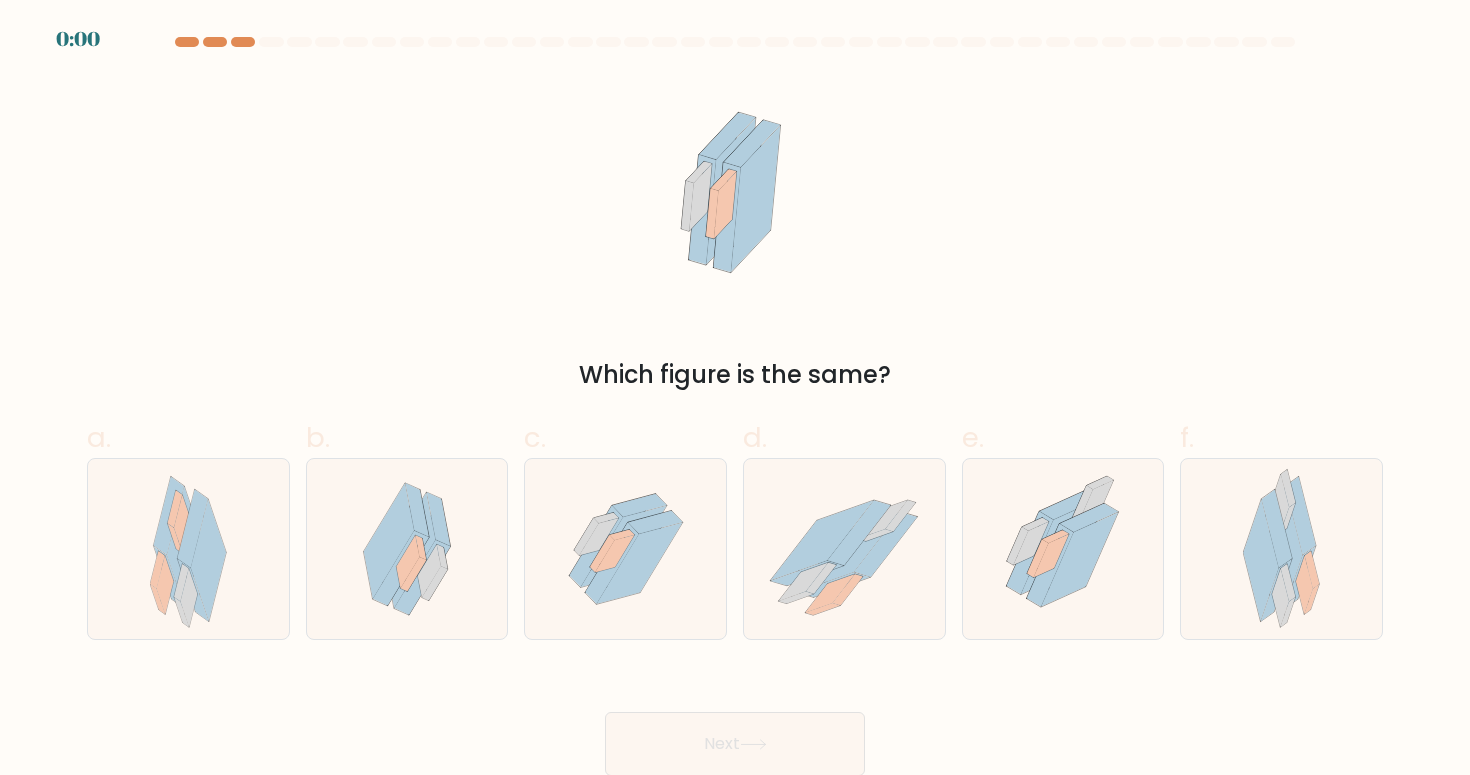 scroll, scrollTop: 0, scrollLeft: 0, axis: both 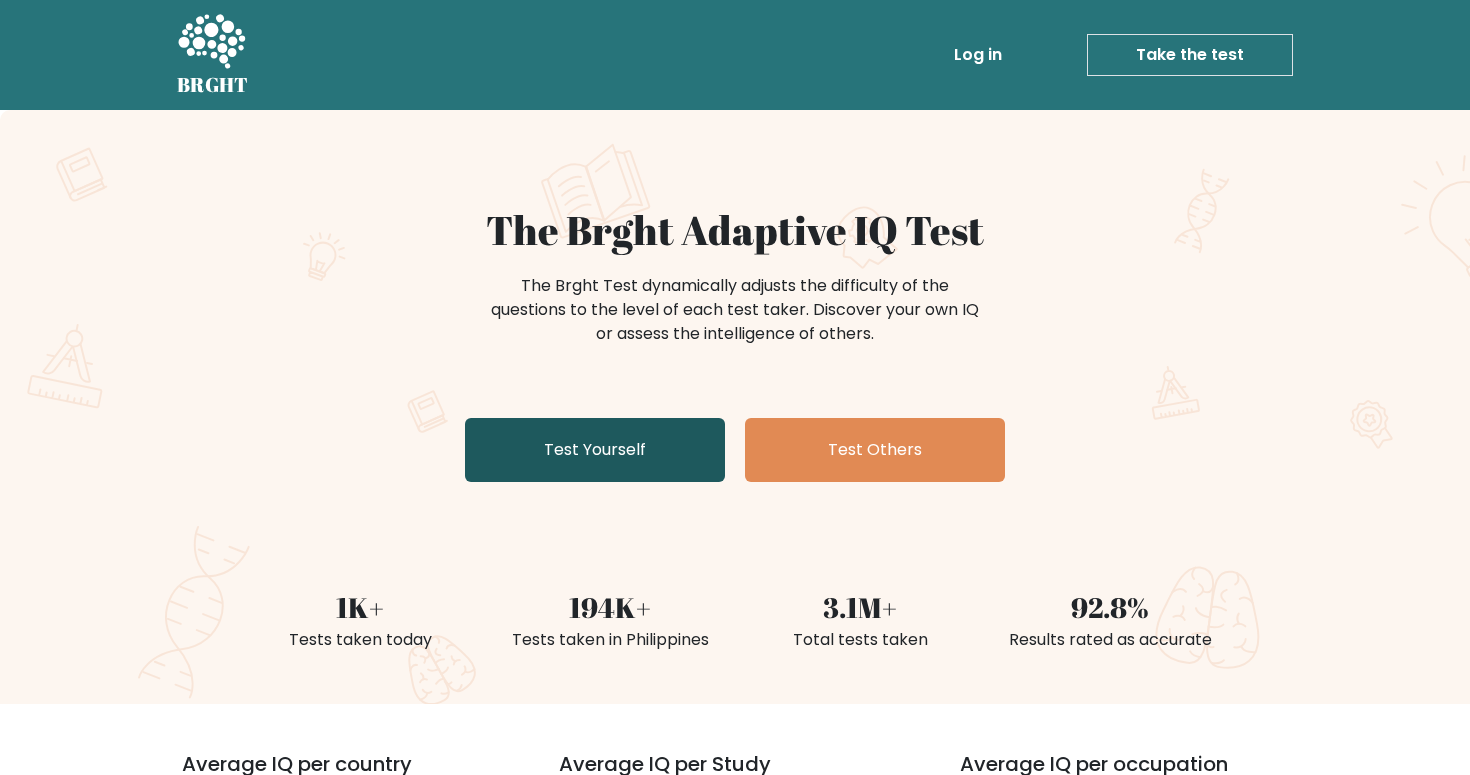 click on "Test Yourself" at bounding box center (595, 450) 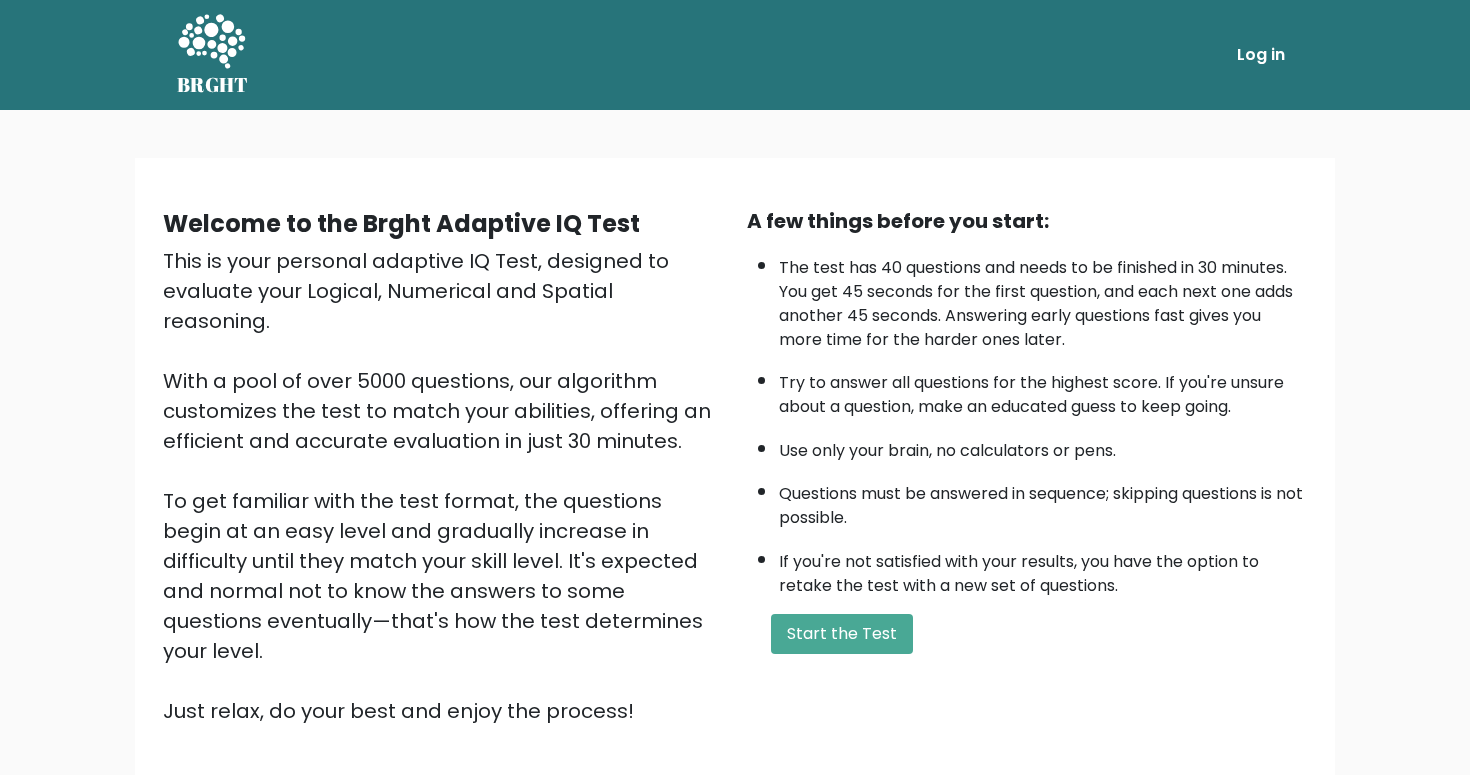 scroll, scrollTop: 0, scrollLeft: 0, axis: both 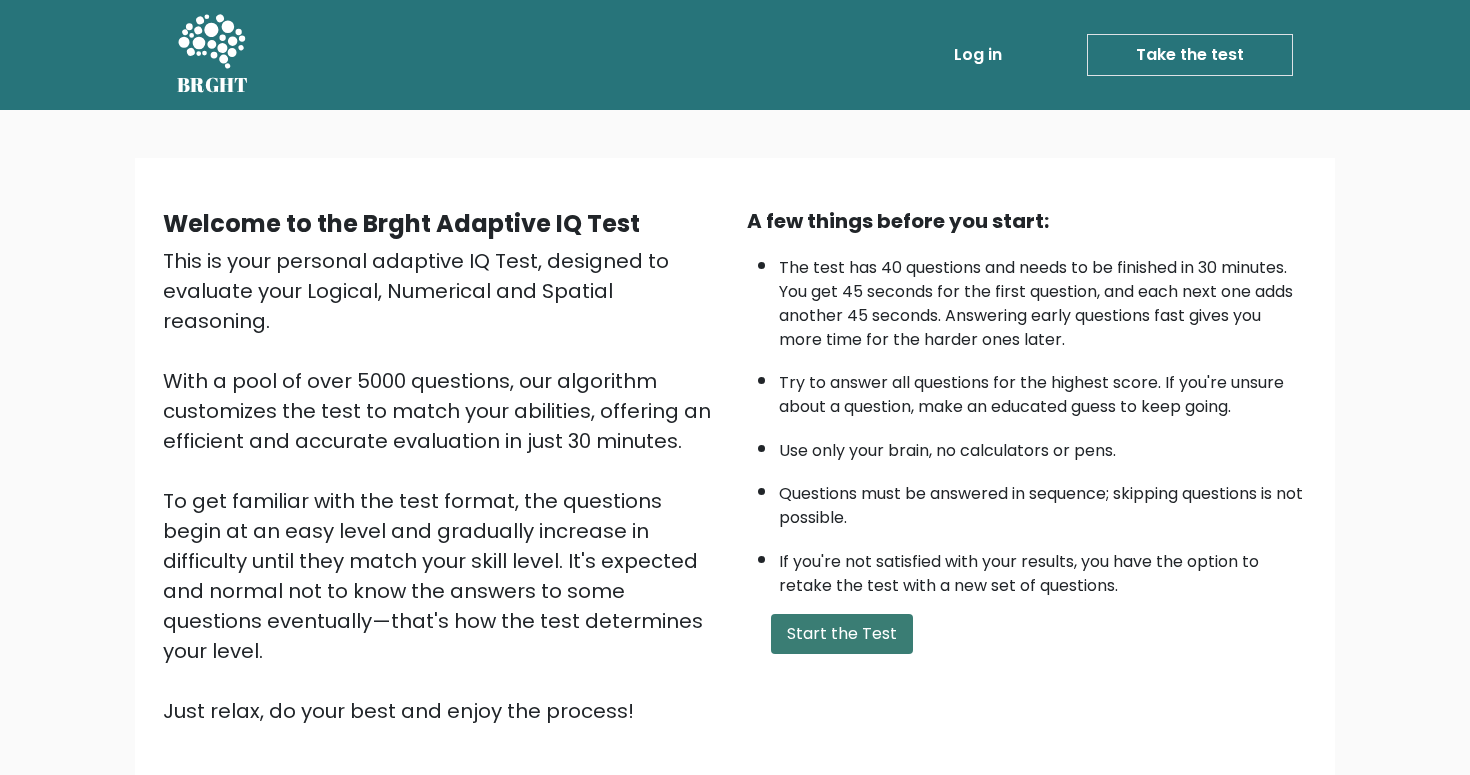 click on "Start the Test" at bounding box center [842, 634] 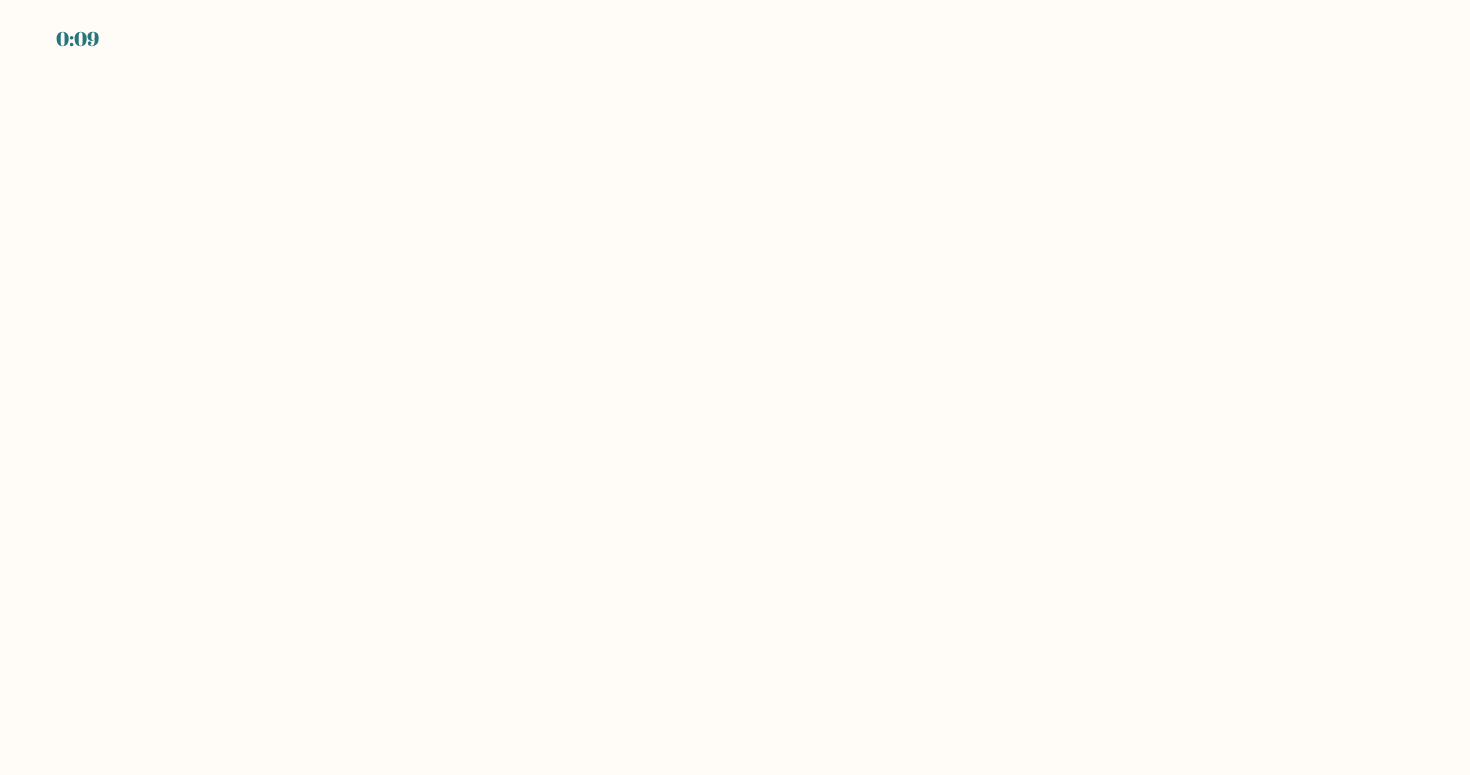 scroll, scrollTop: 0, scrollLeft: 0, axis: both 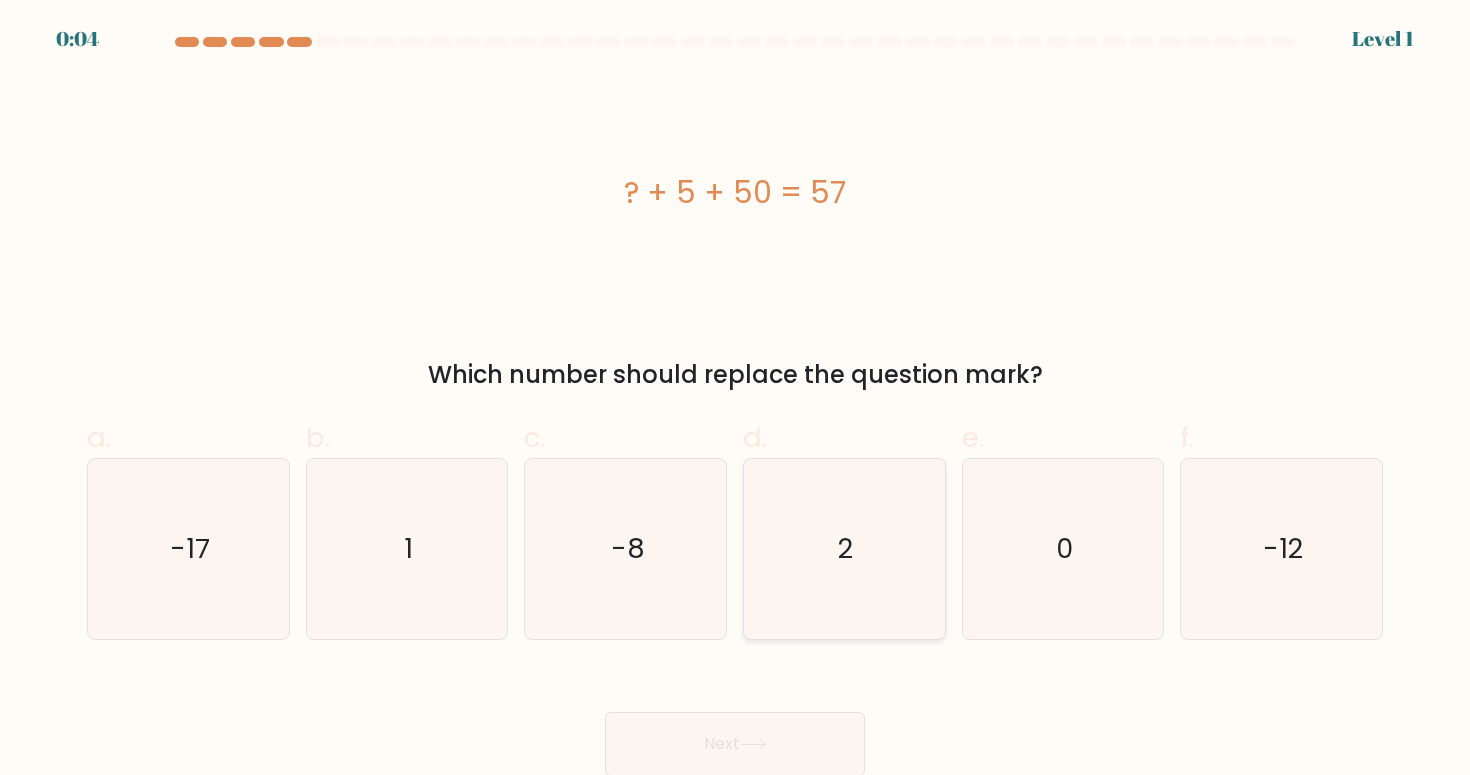 click on "2" at bounding box center (844, 549) 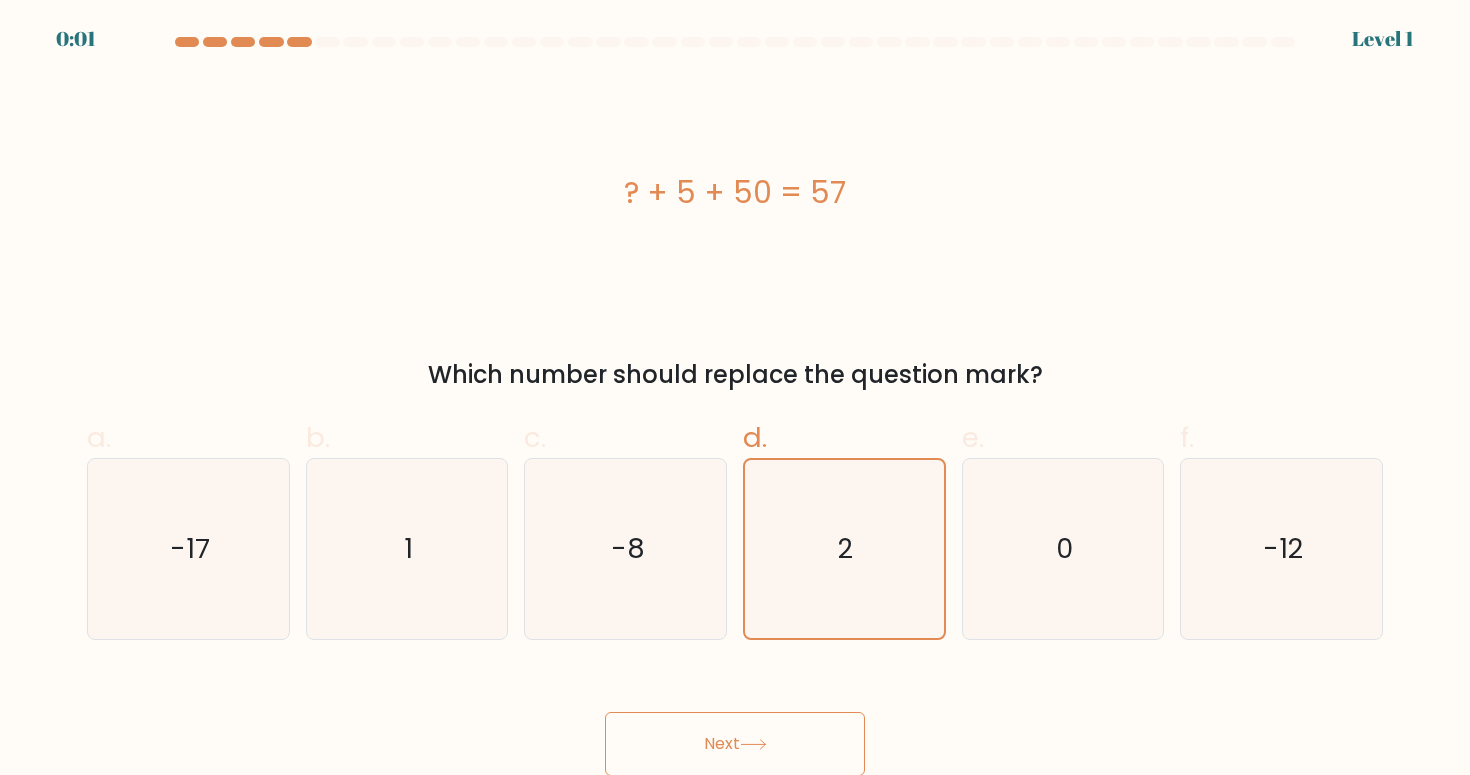 click on "Next" at bounding box center [735, 744] 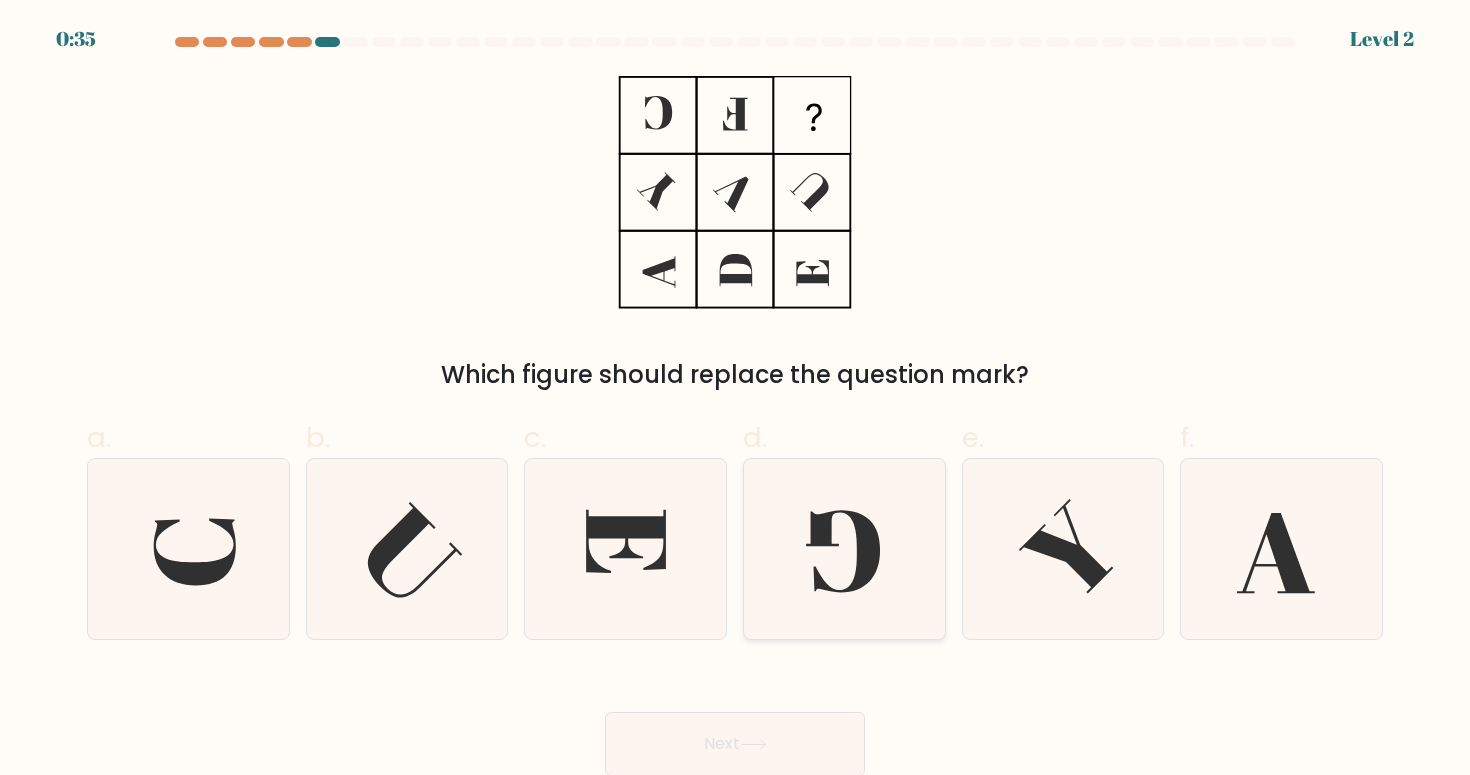 click at bounding box center [844, 549] 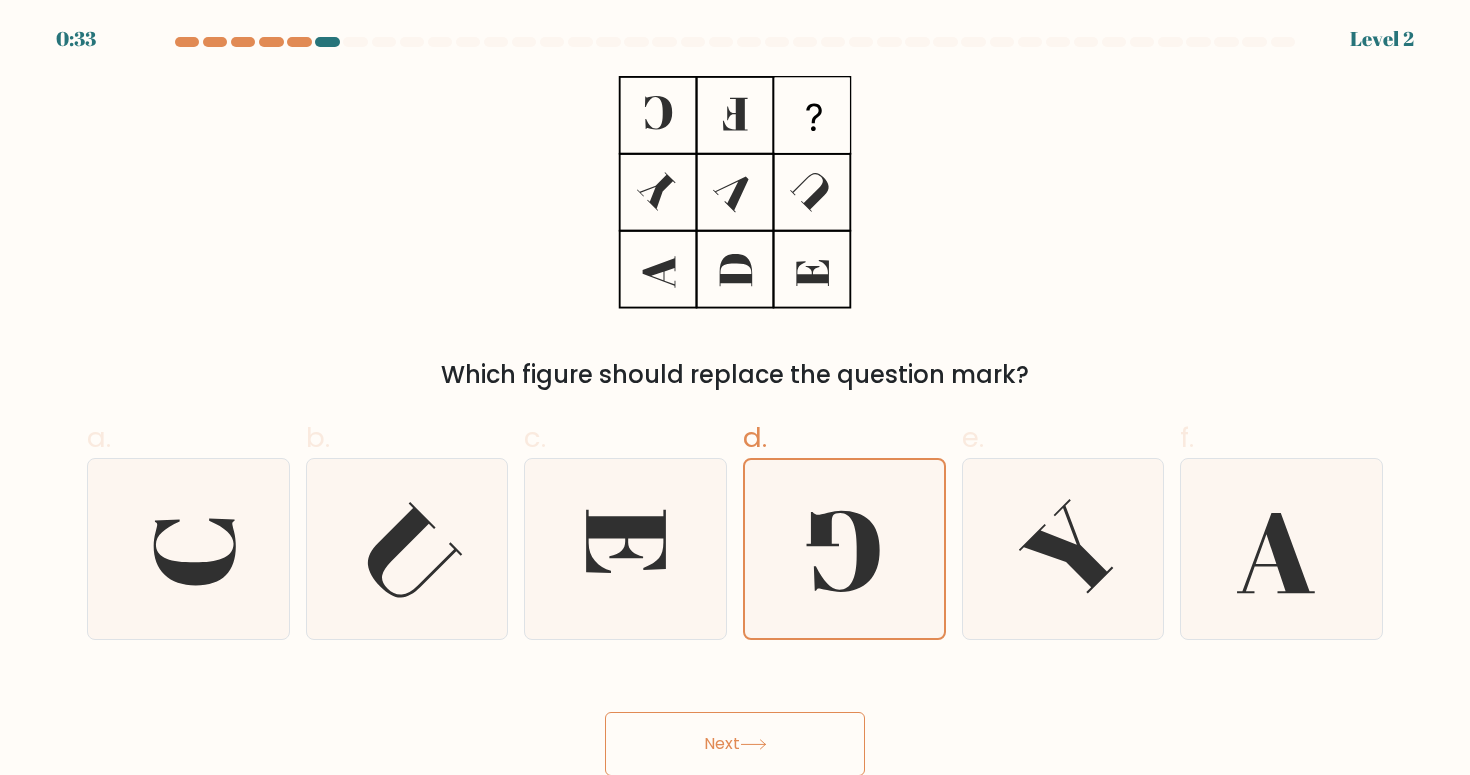 click at bounding box center (753, 744) 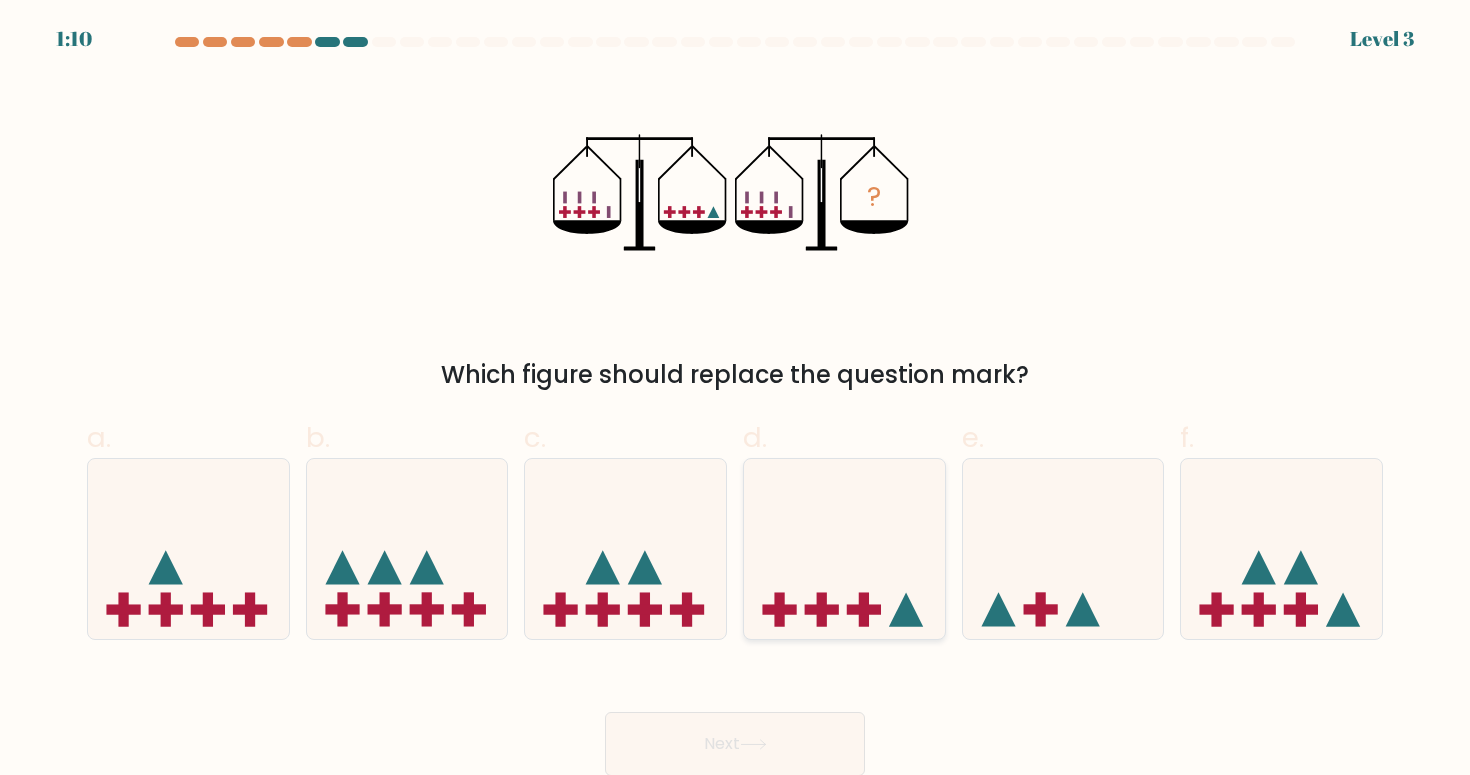 click at bounding box center (844, 549) 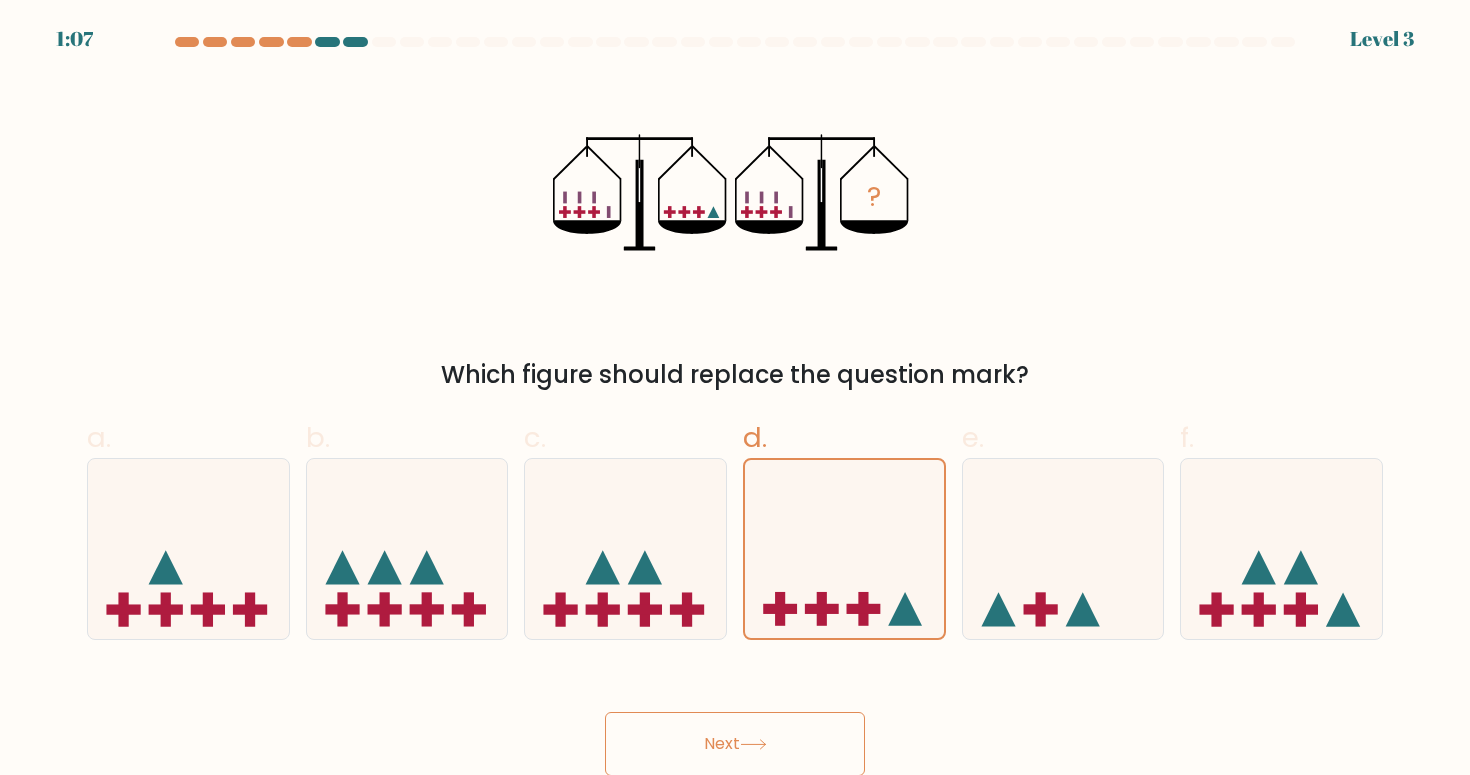 click on "Next" at bounding box center [735, 744] 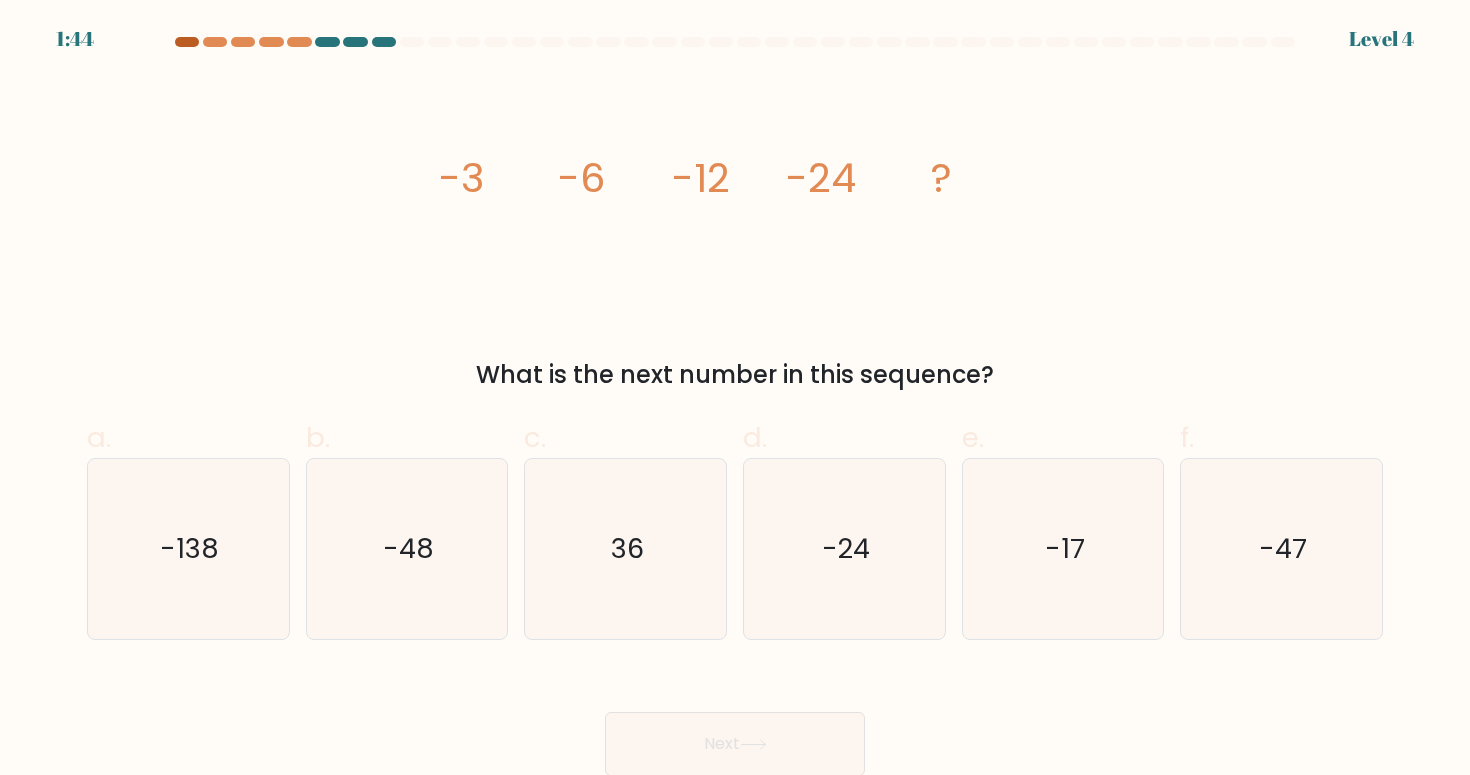 click at bounding box center [187, 42] 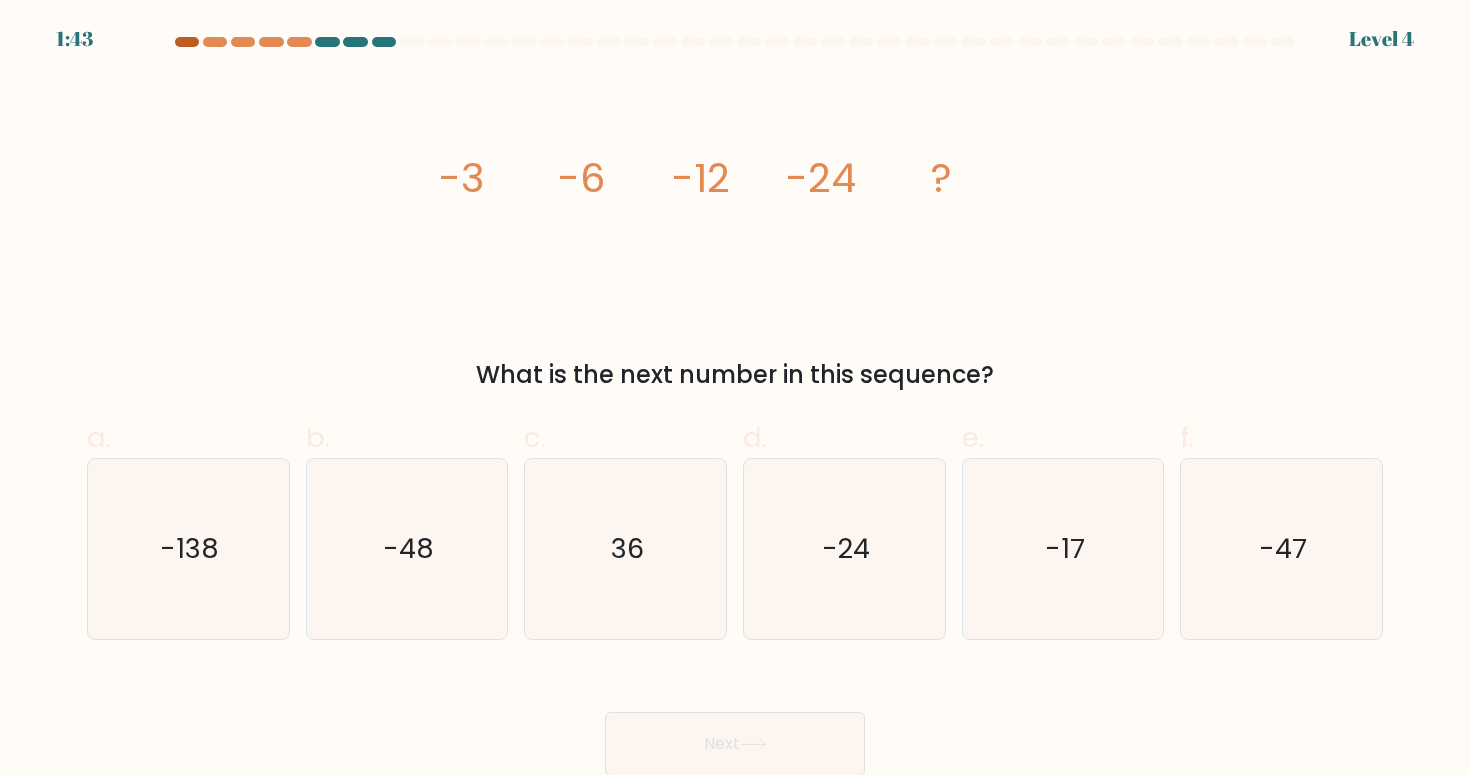 click at bounding box center [187, 42] 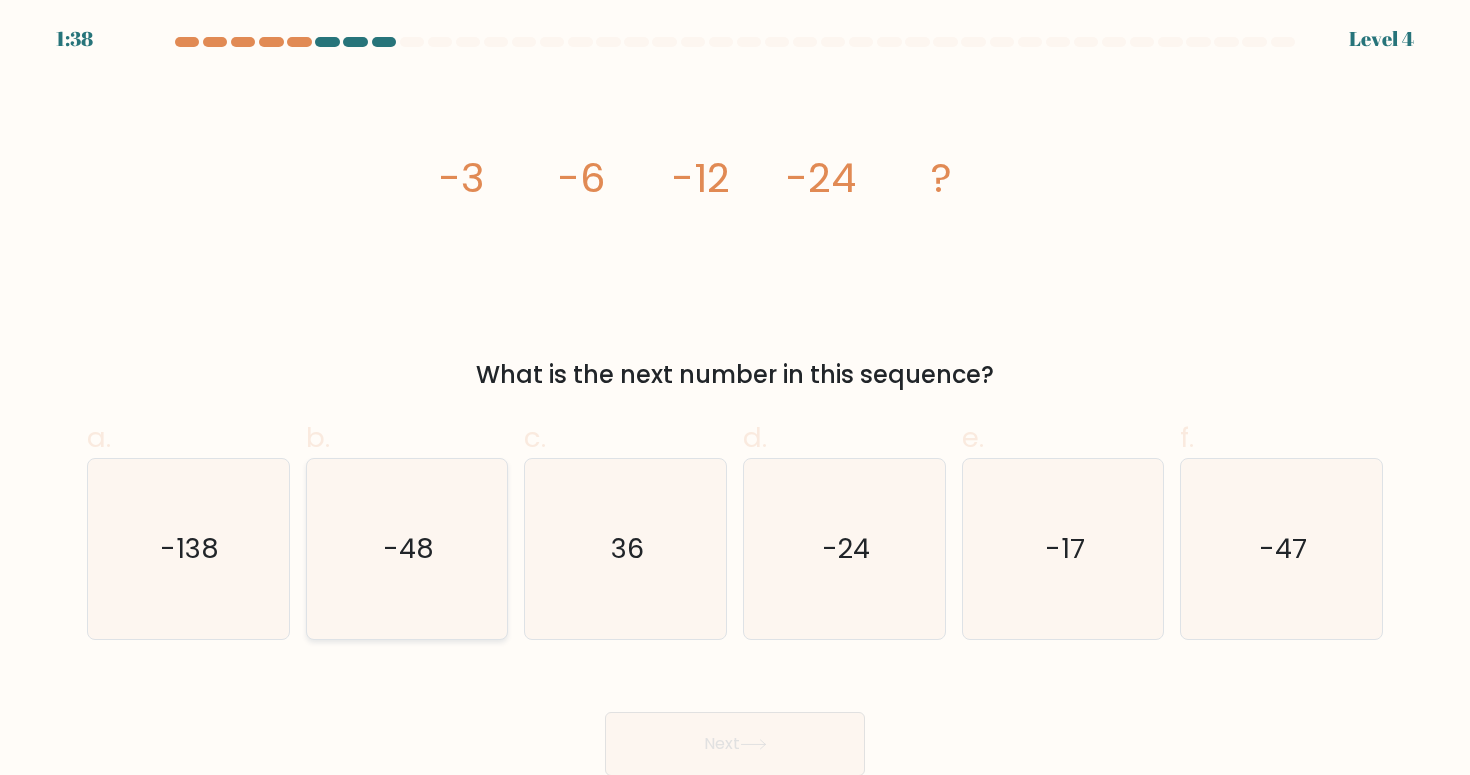 click on "-48" at bounding box center (407, 549) 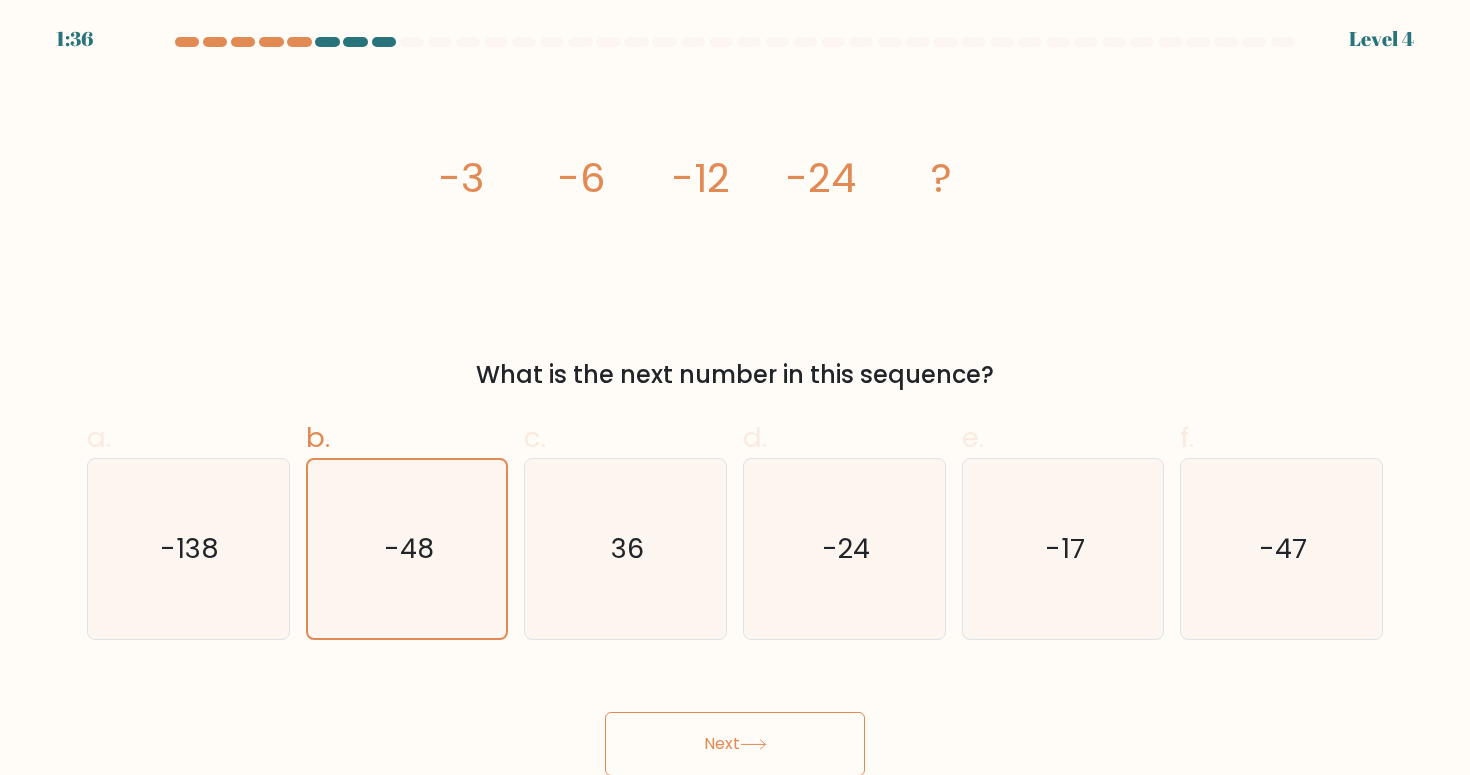 click on "Next" at bounding box center [735, 744] 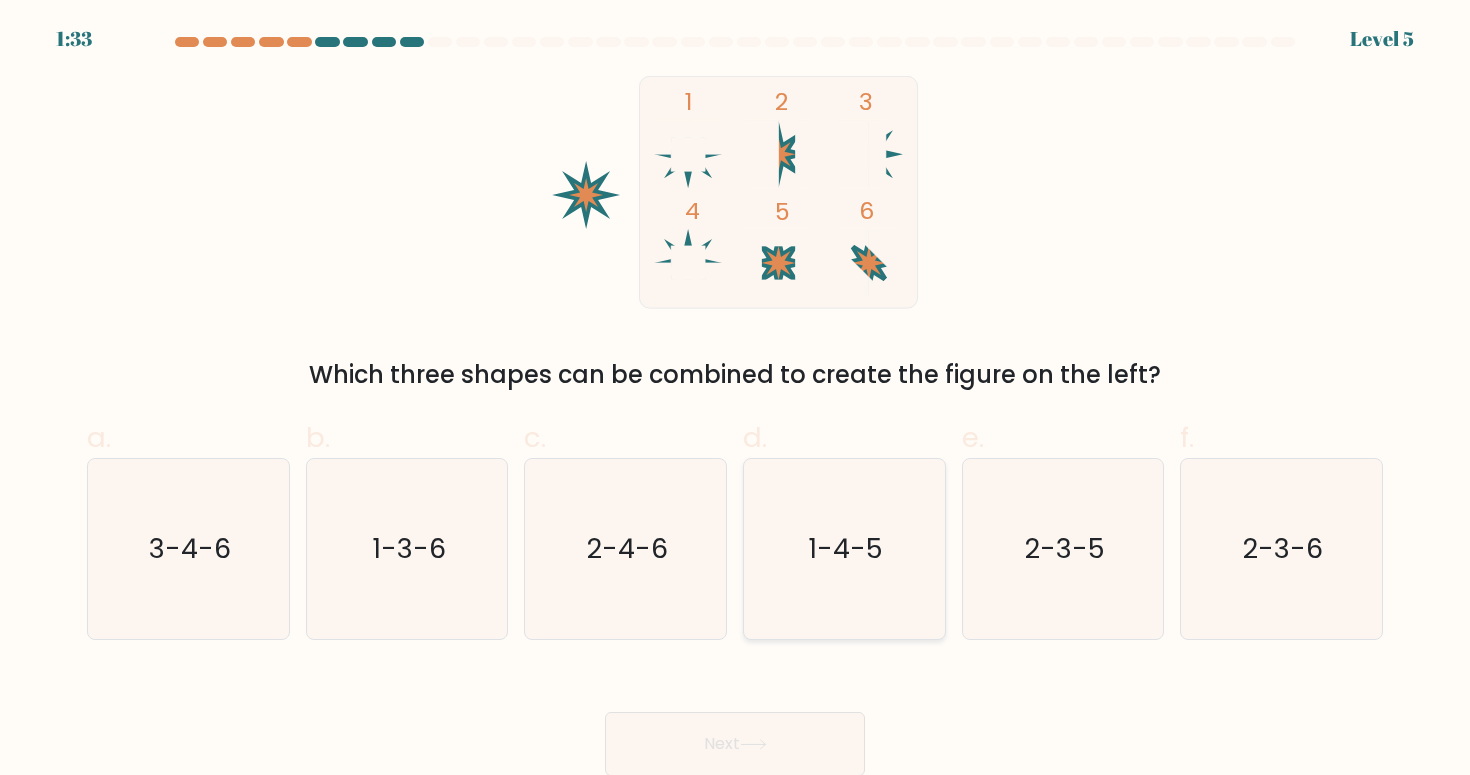 click on "1-4-5" at bounding box center [844, 549] 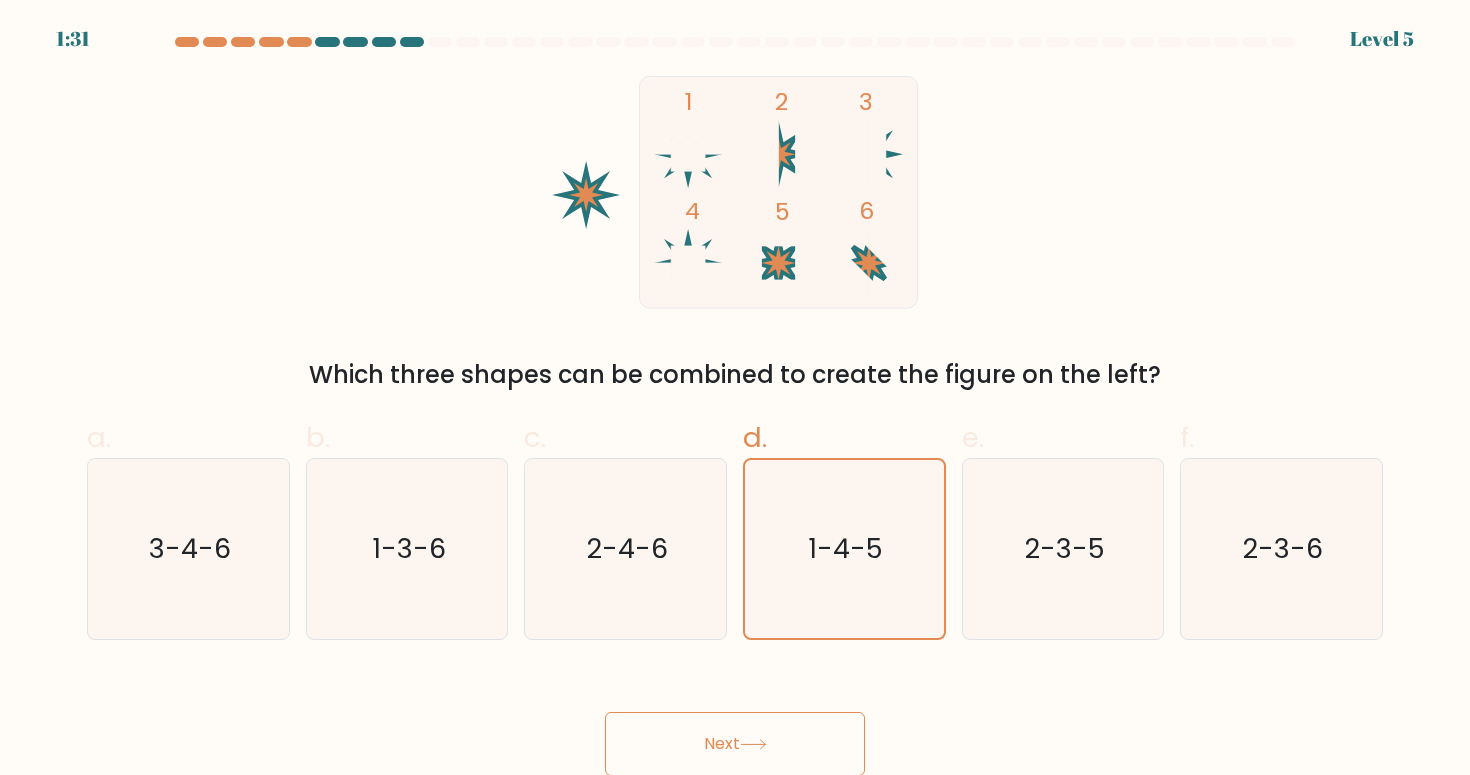click at bounding box center (753, 744) 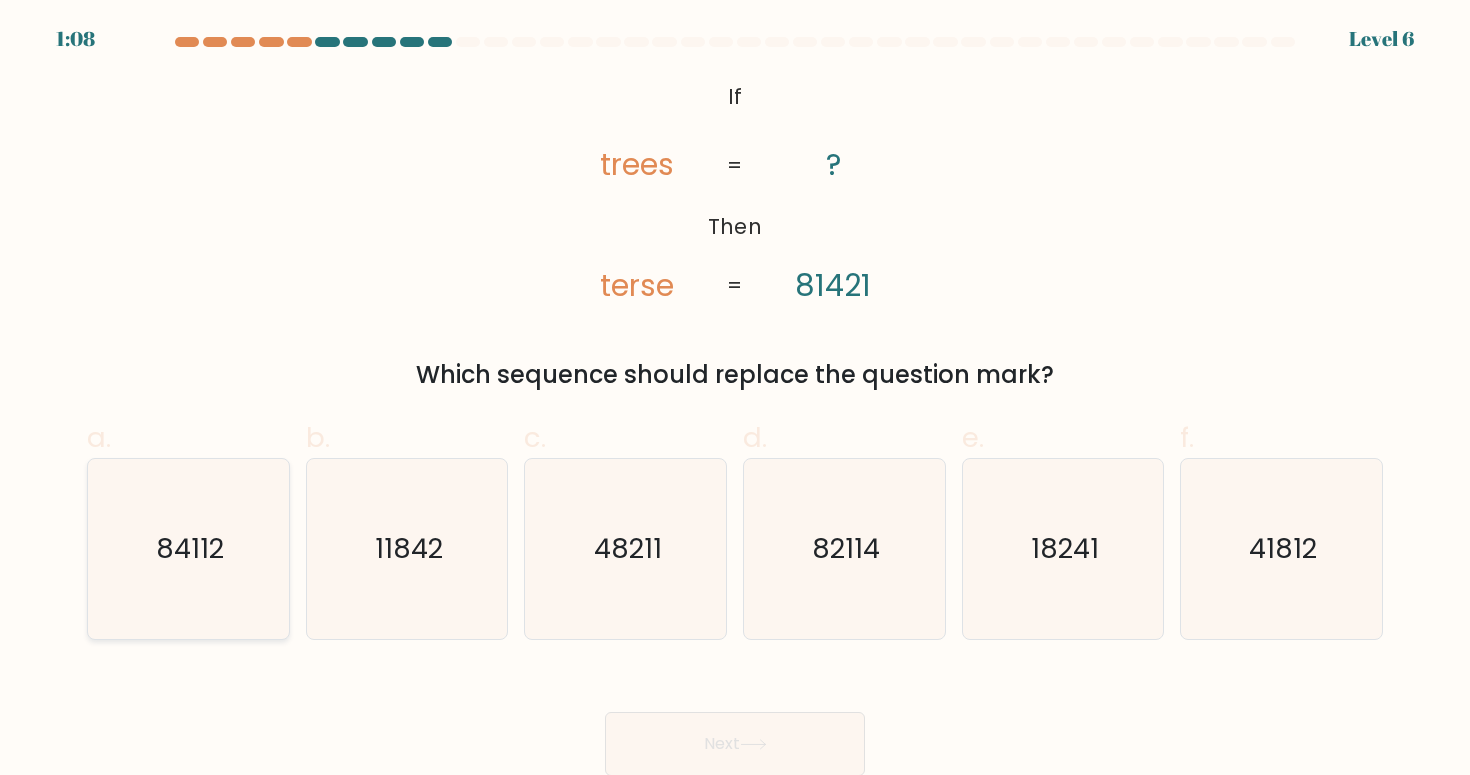 click on "84112" at bounding box center [188, 549] 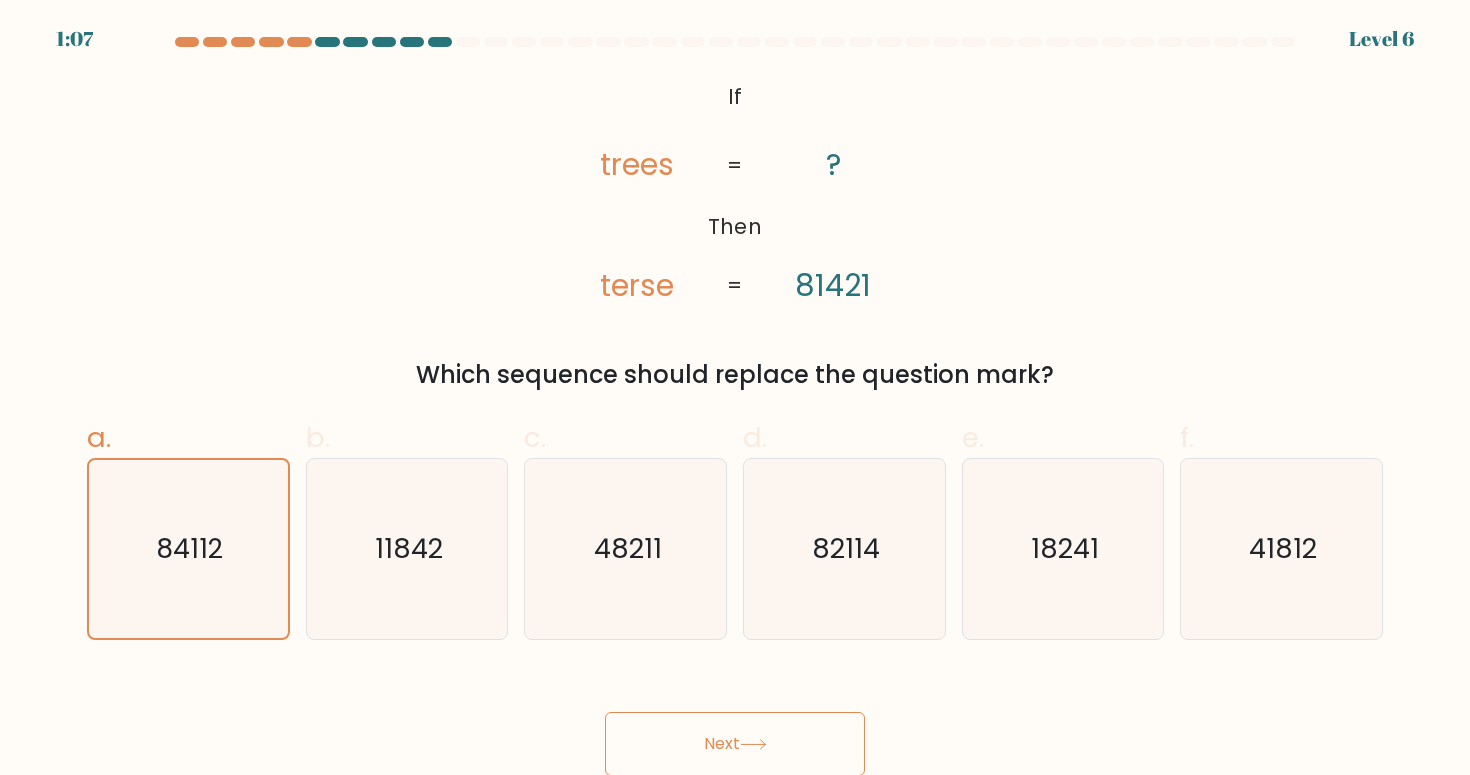 click on "Next" at bounding box center [735, 744] 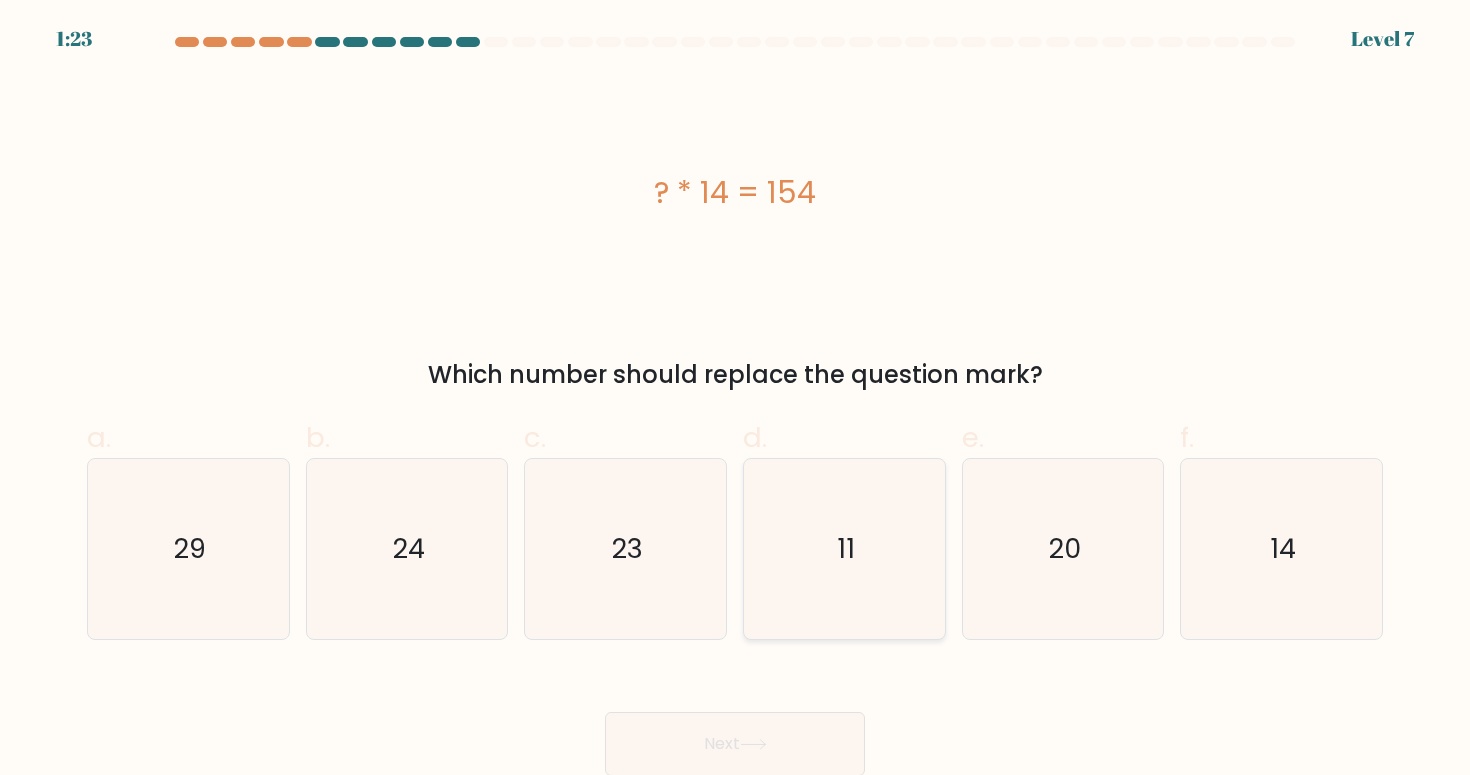 click on "11" at bounding box center [844, 549] 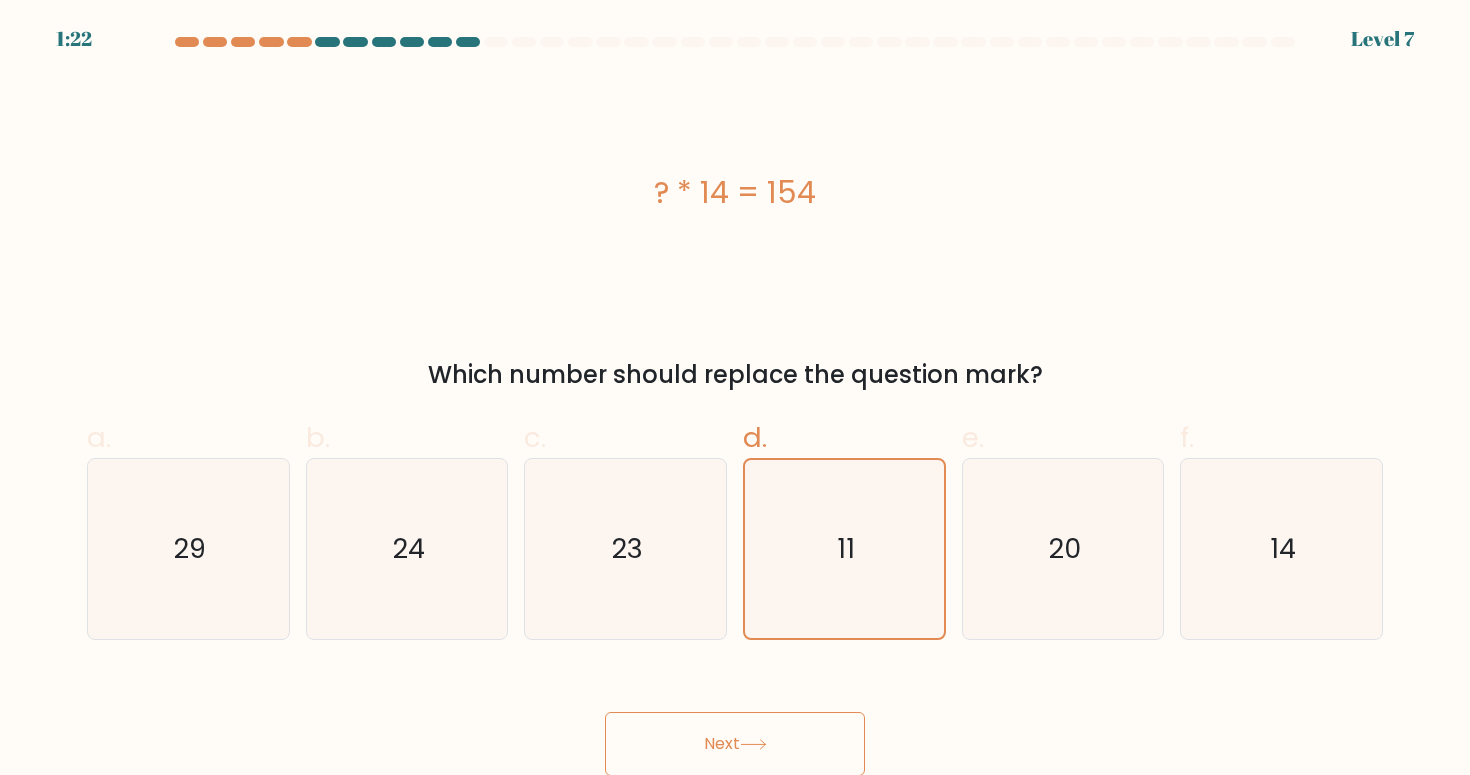 click on "Next" at bounding box center [735, 744] 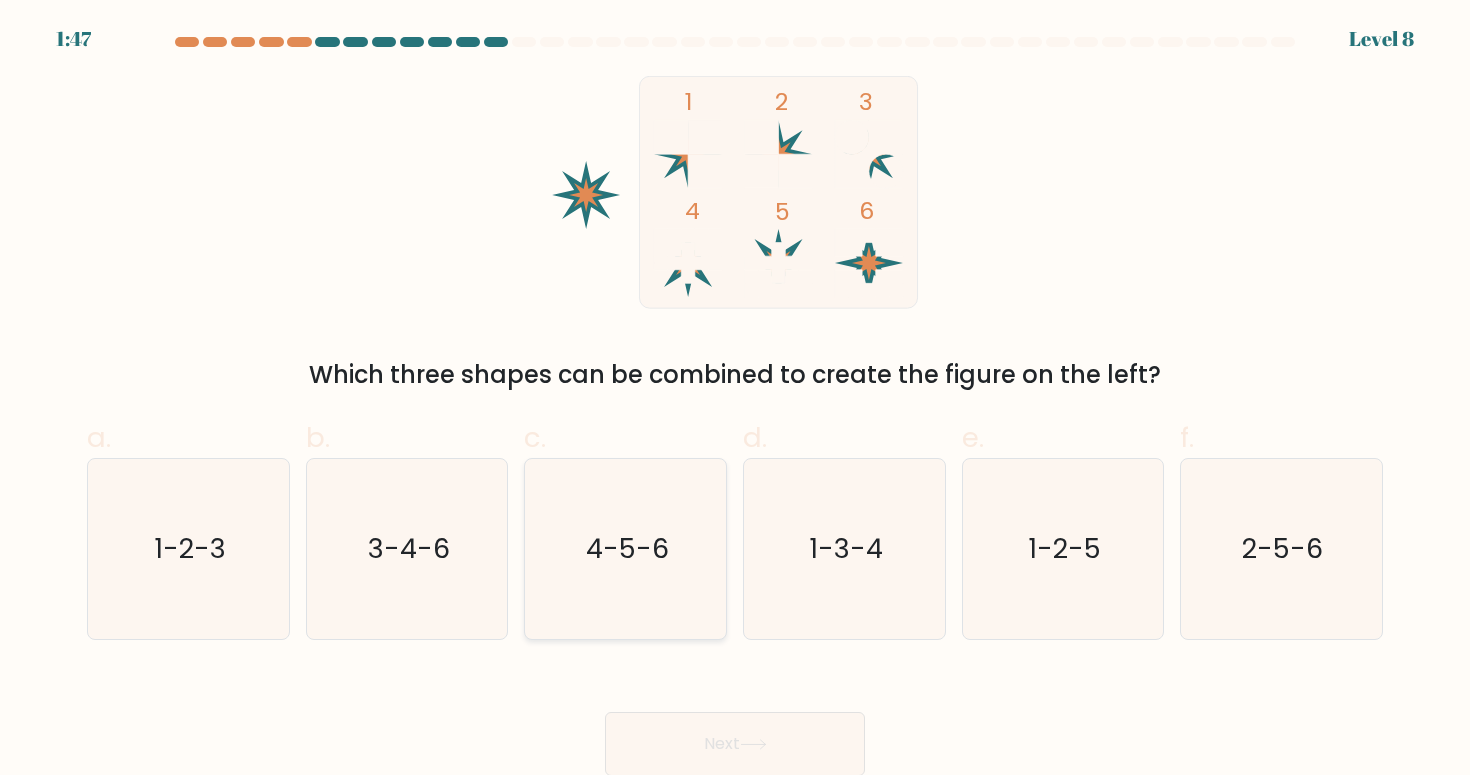 click on "4-5-6" at bounding box center [626, 549] 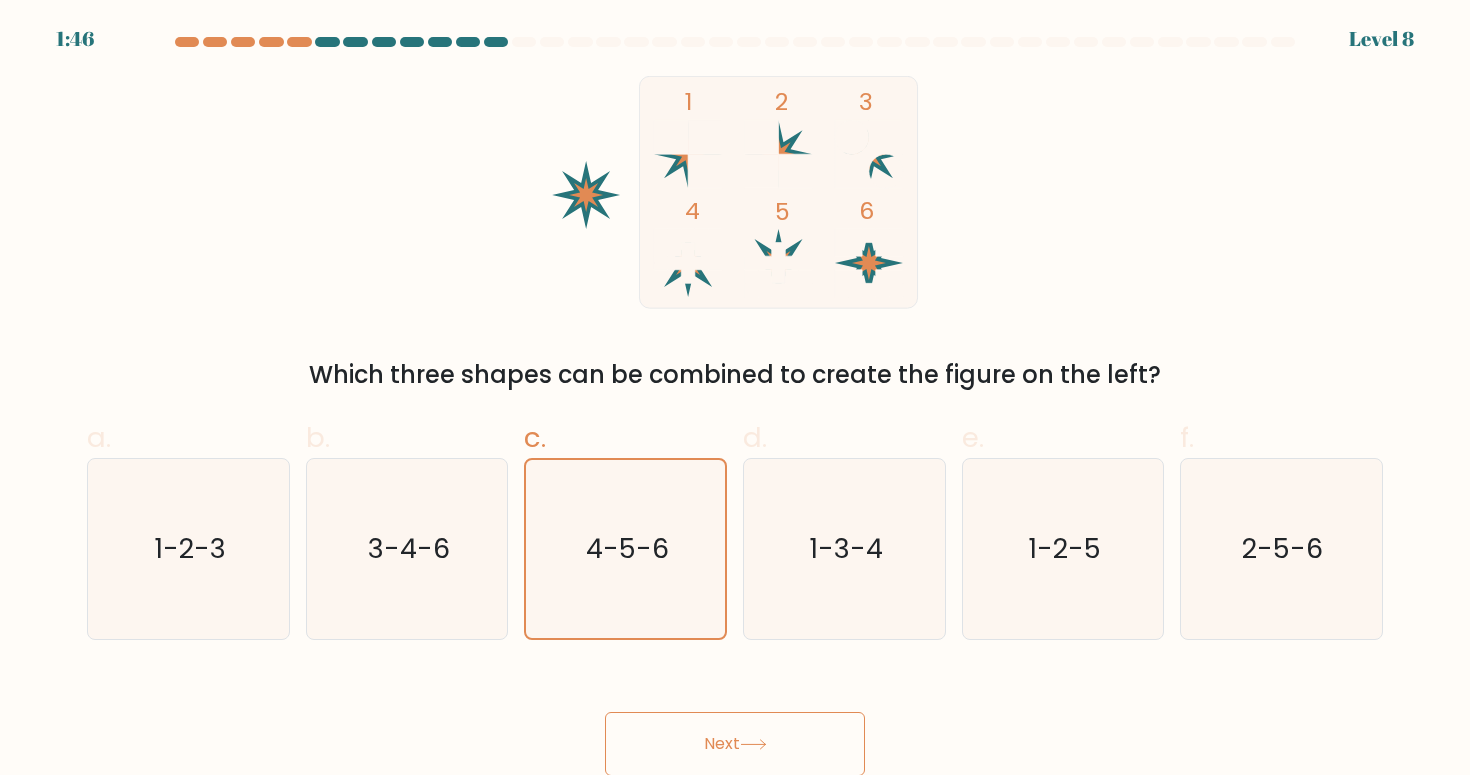 click on "Next" at bounding box center [735, 744] 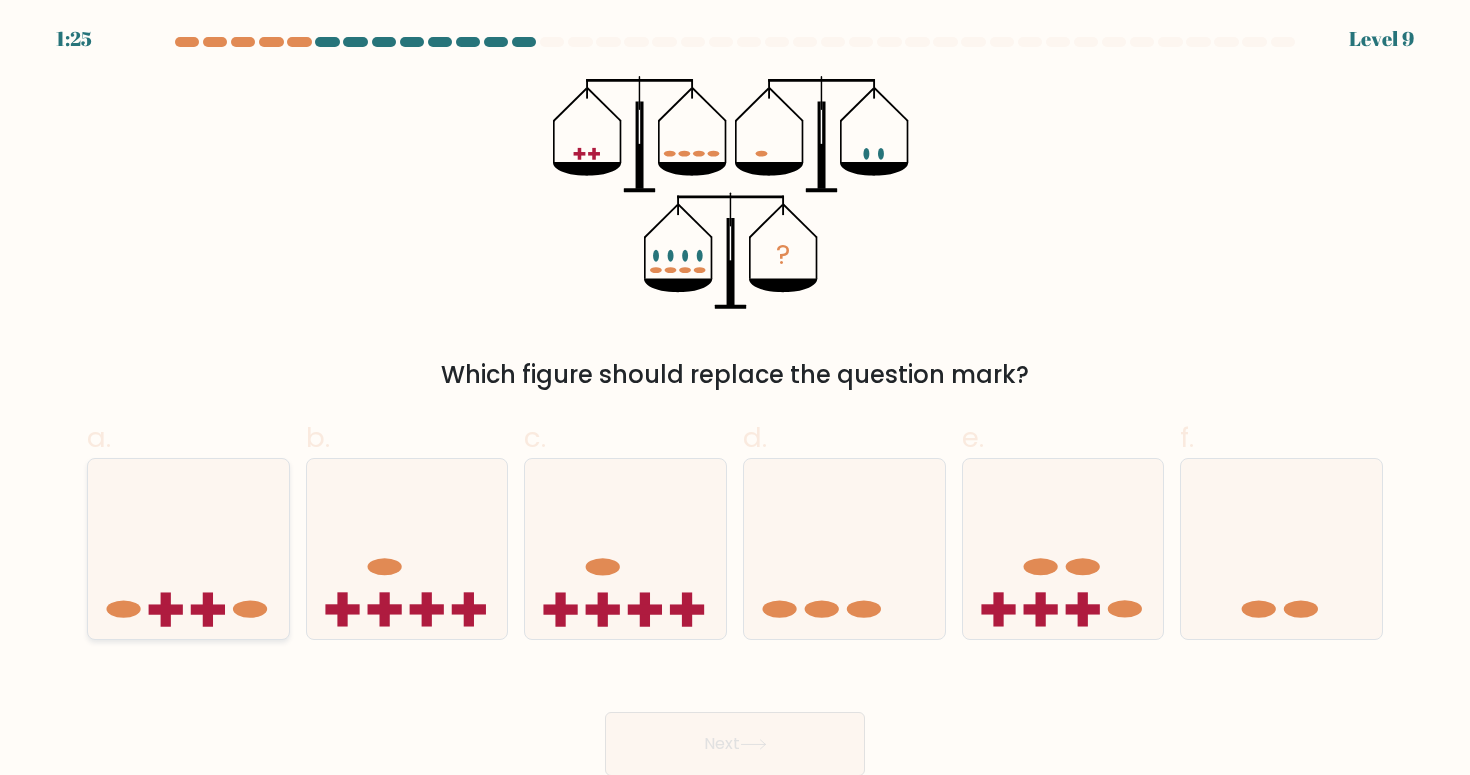 click at bounding box center [188, 549] 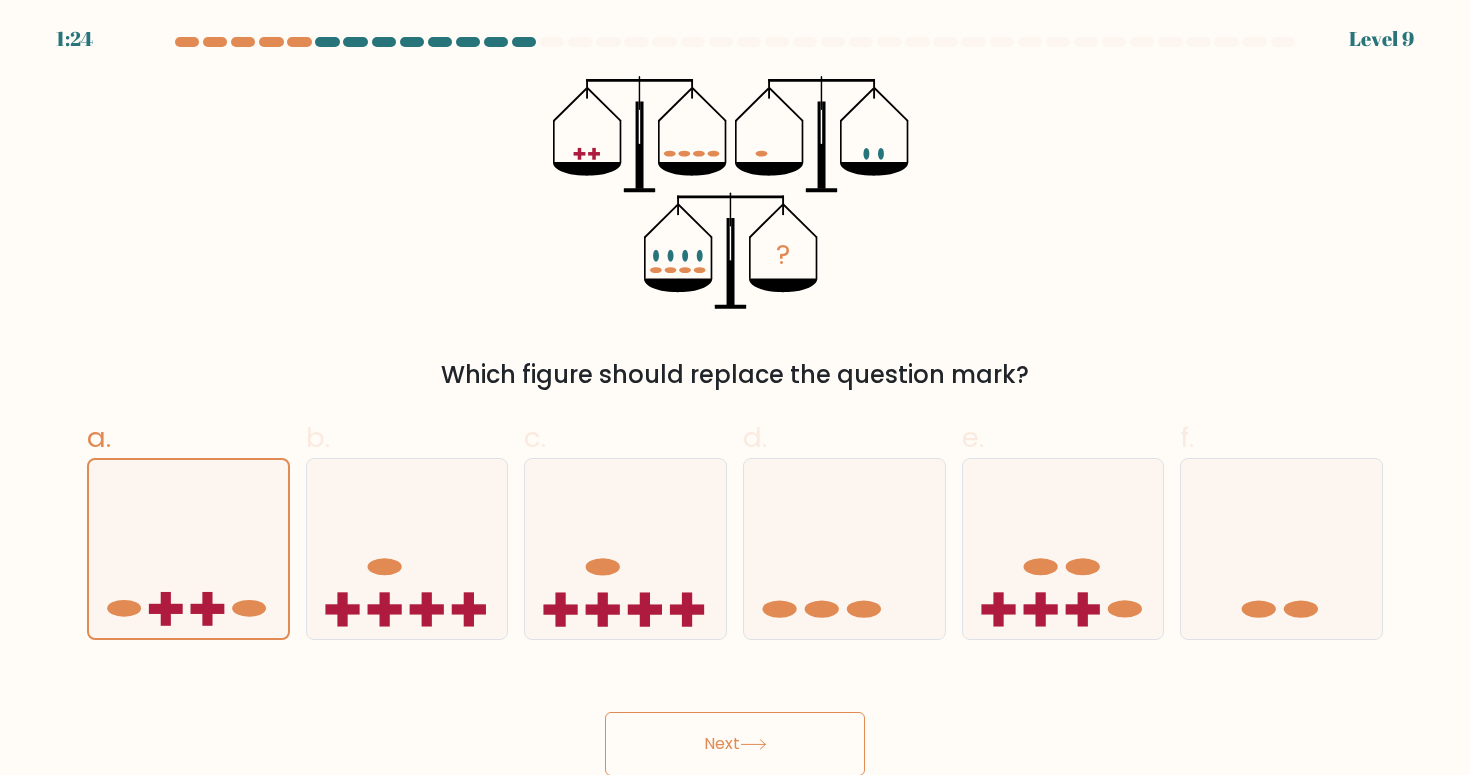 click on "Next" at bounding box center (735, 744) 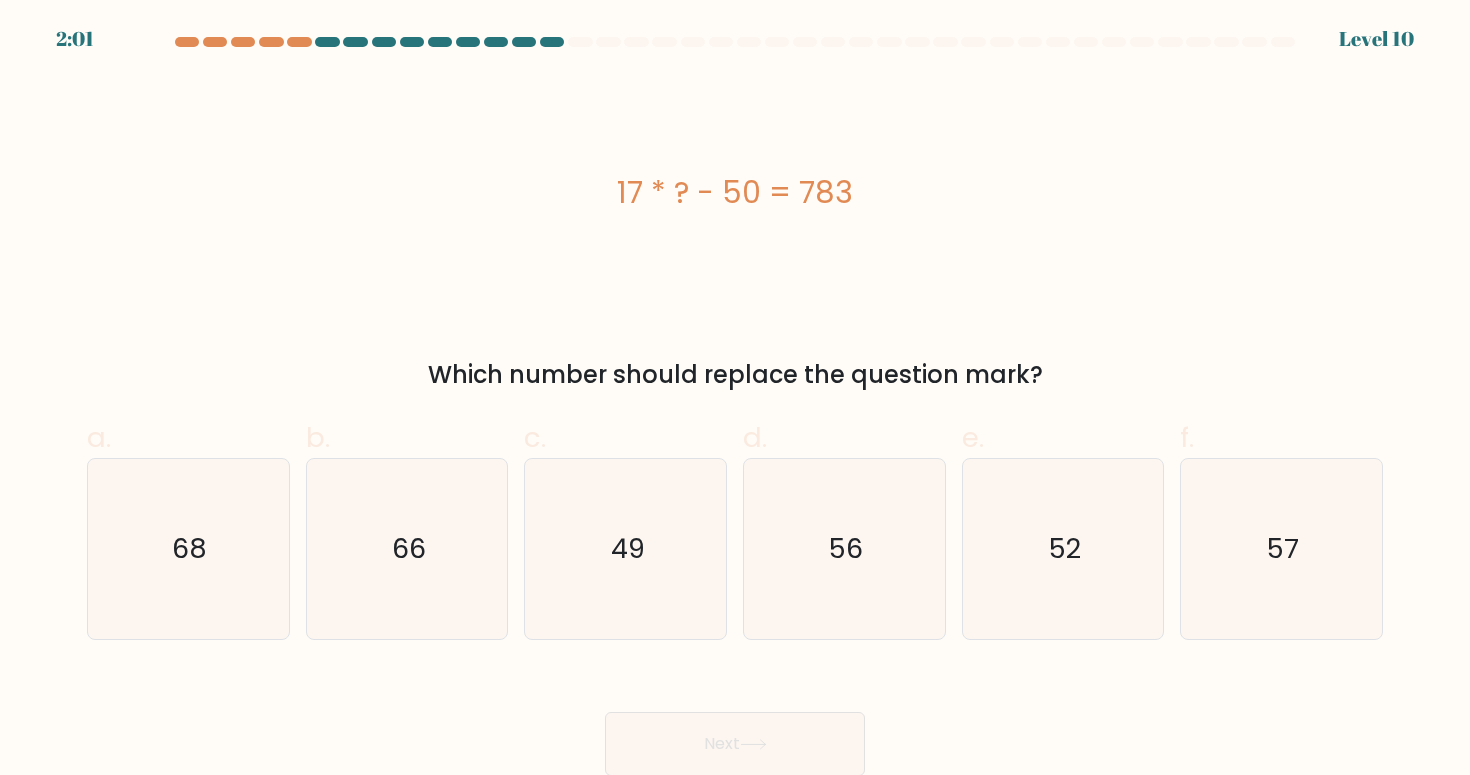 click on "17 * ? - 50 = 783" at bounding box center [735, 192] 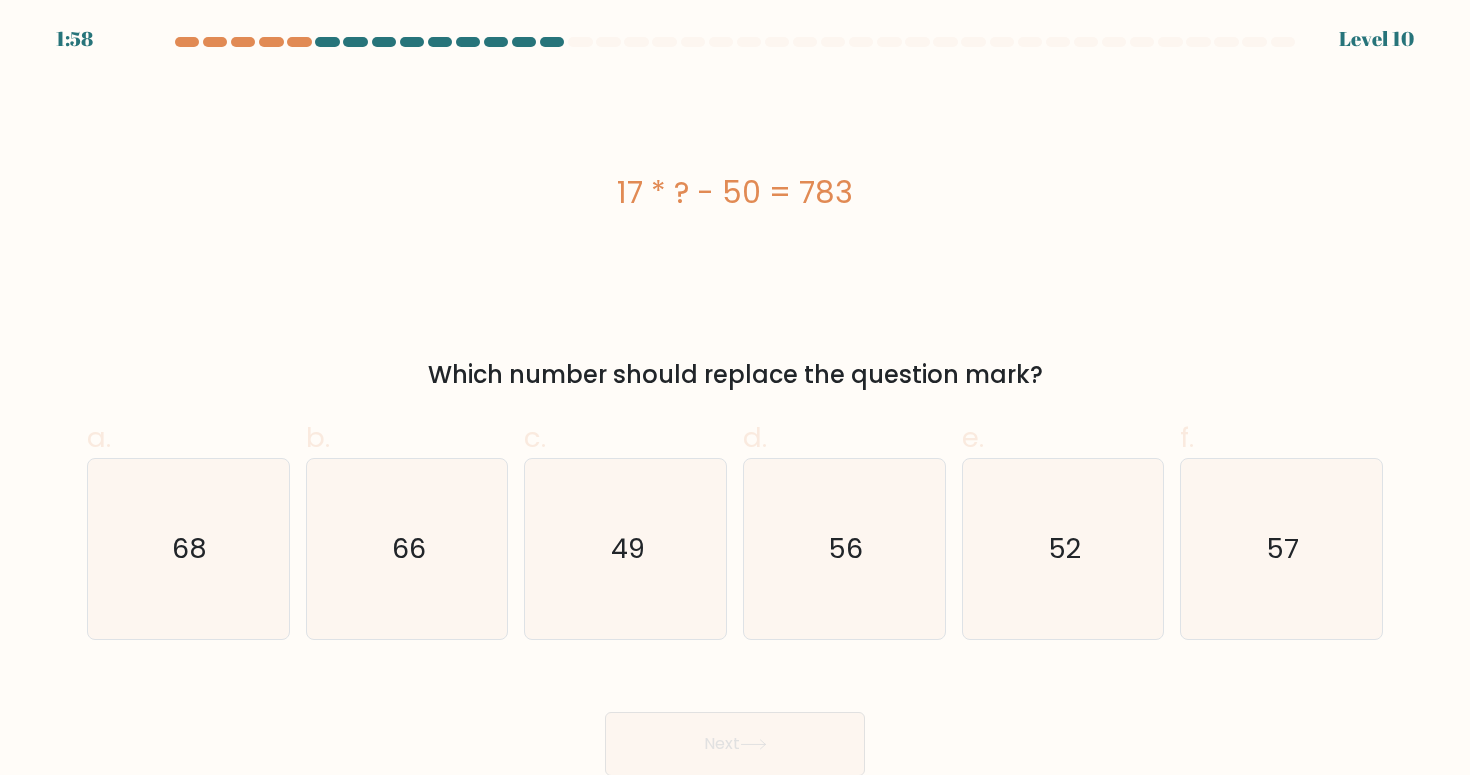 click on "17 * ? - 50 = 783" at bounding box center [735, 192] 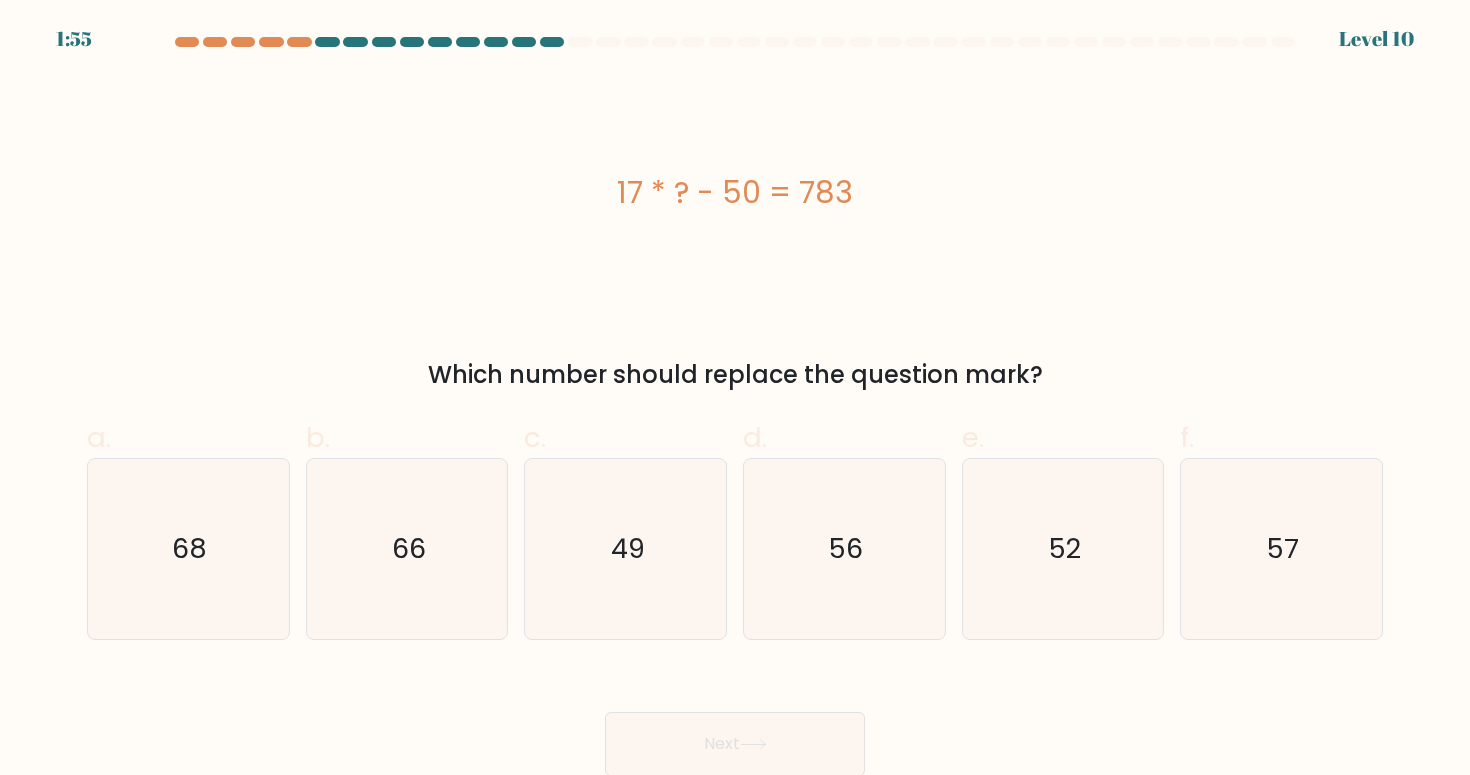 drag, startPoint x: 624, startPoint y: 187, endPoint x: 829, endPoint y: 188, distance: 205.00244 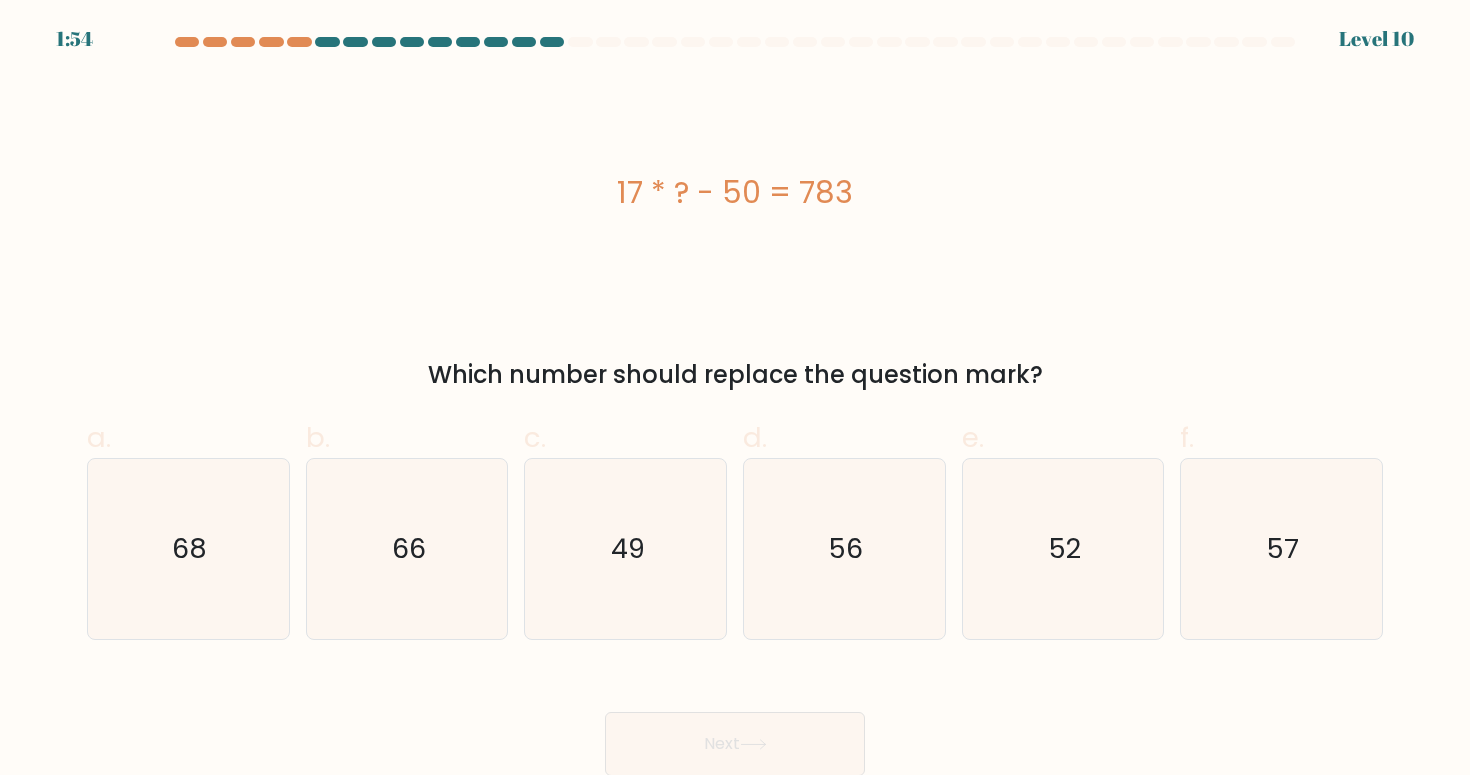 copy on "17 * ? - 50 = 783" 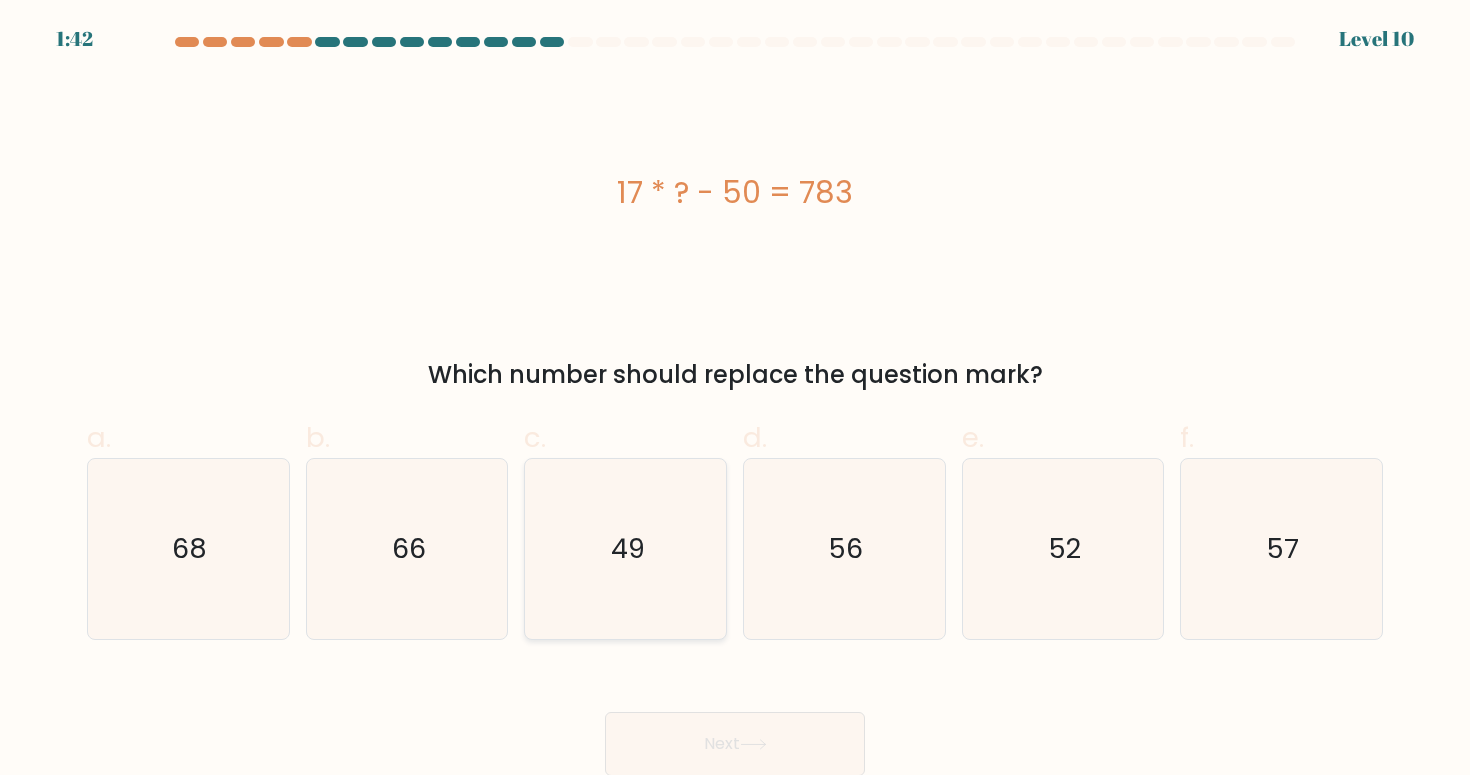 click on "49" at bounding box center (626, 549) 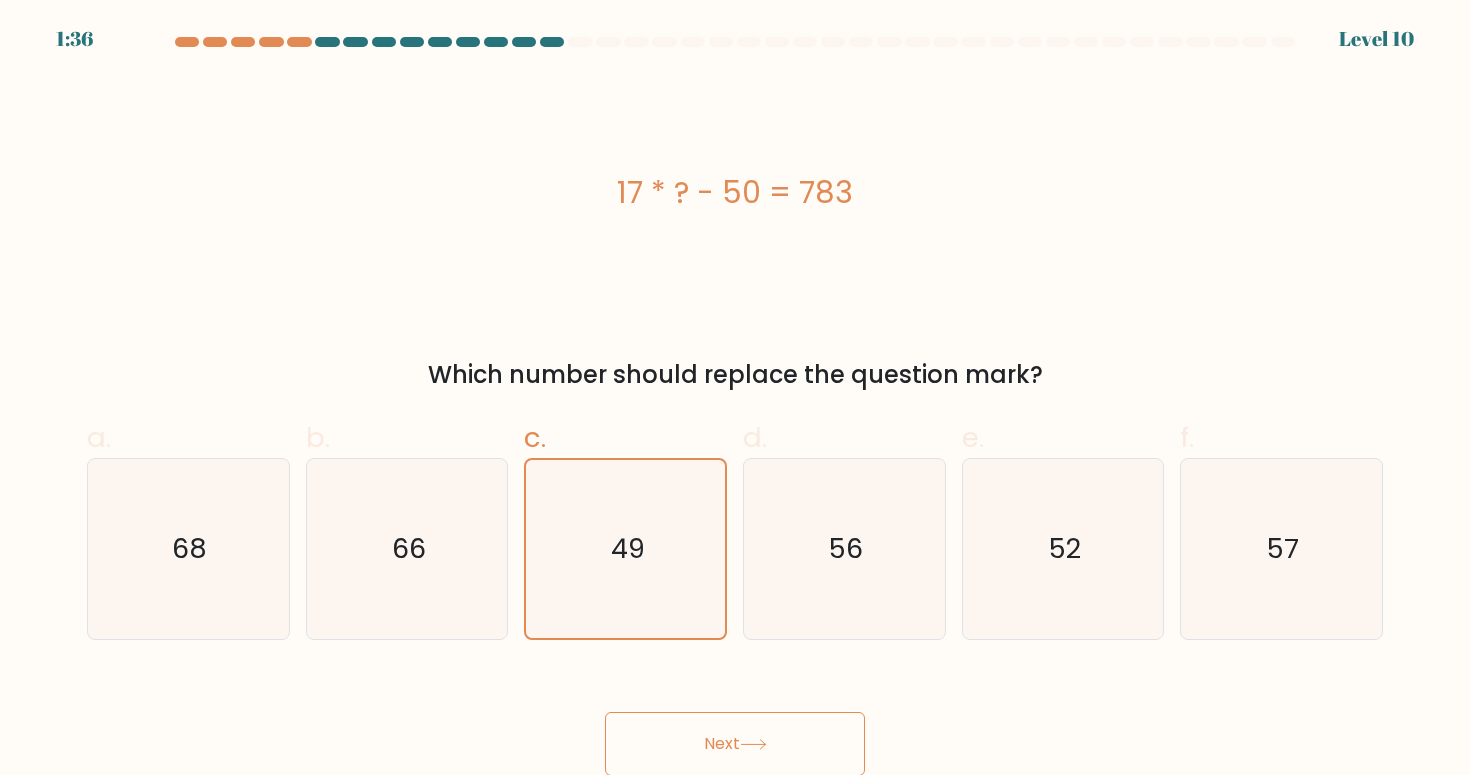 click at bounding box center [753, 744] 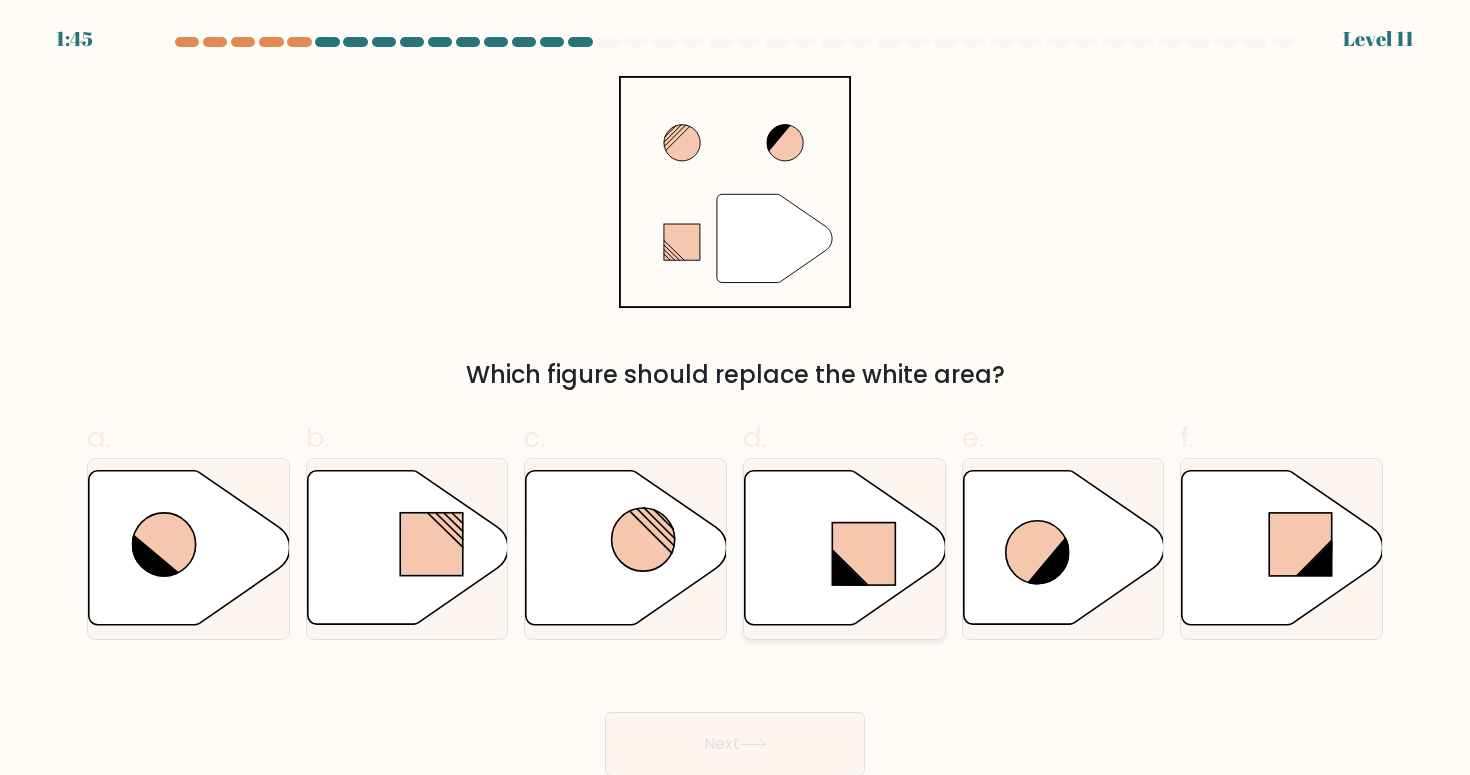 click at bounding box center (863, 554) 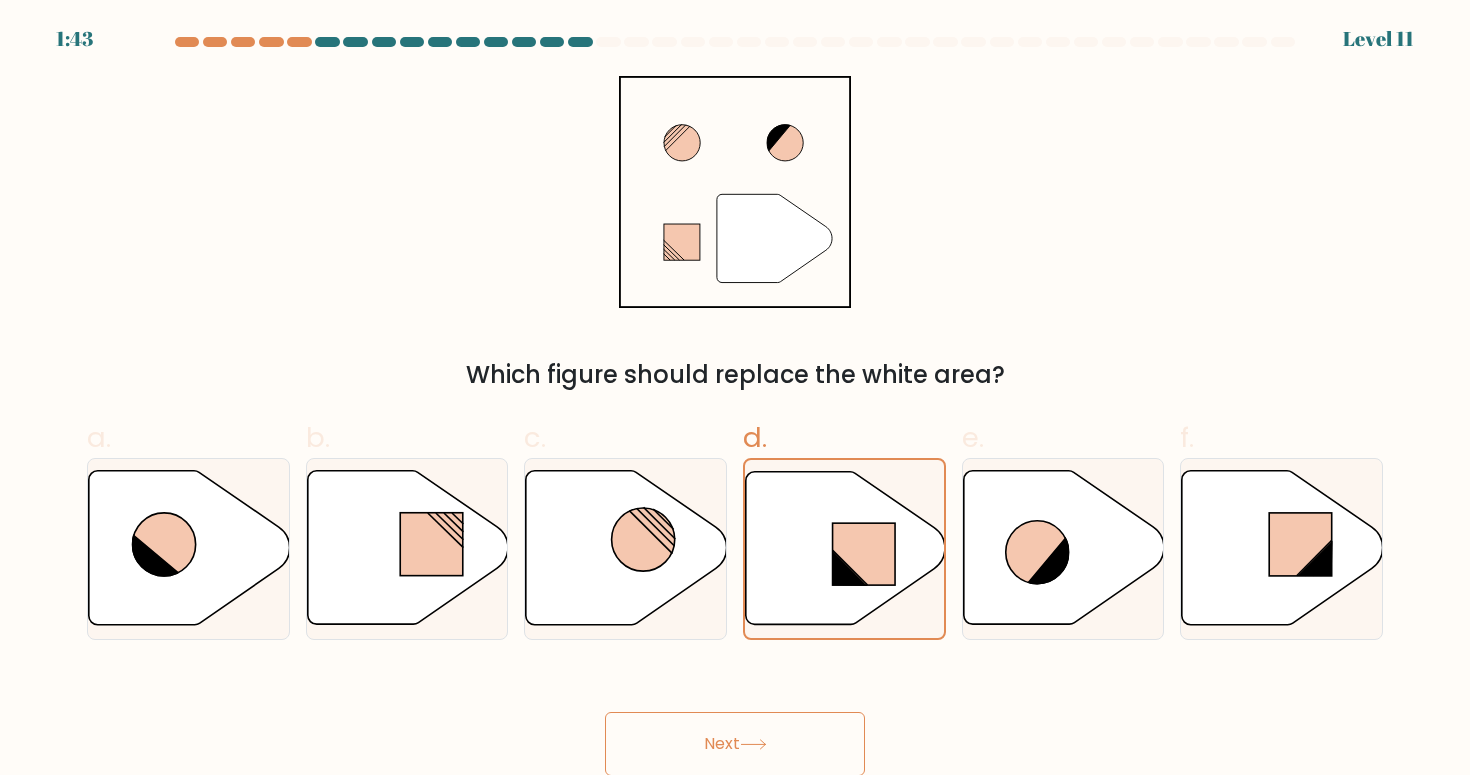 click on "Next" at bounding box center (735, 744) 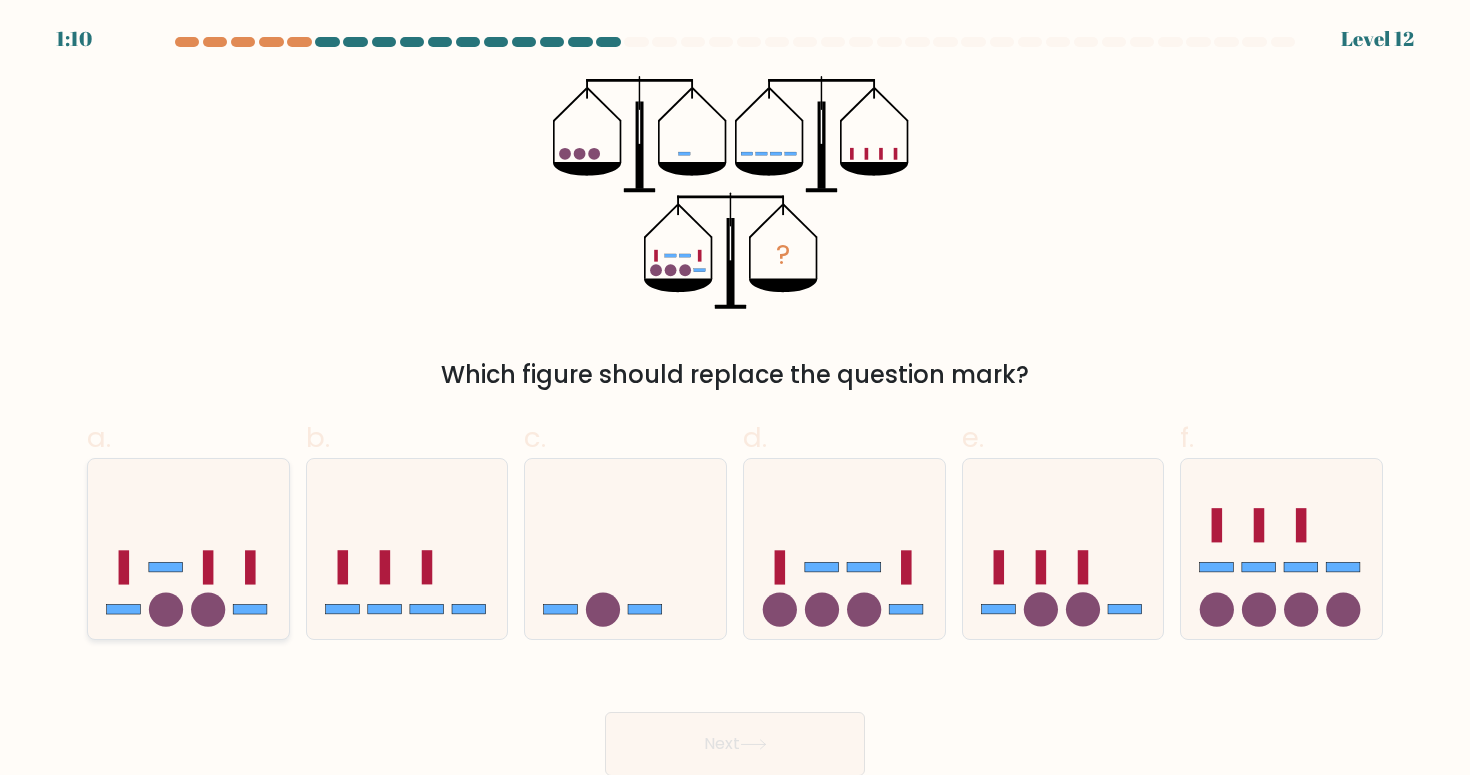 click at bounding box center (188, 549) 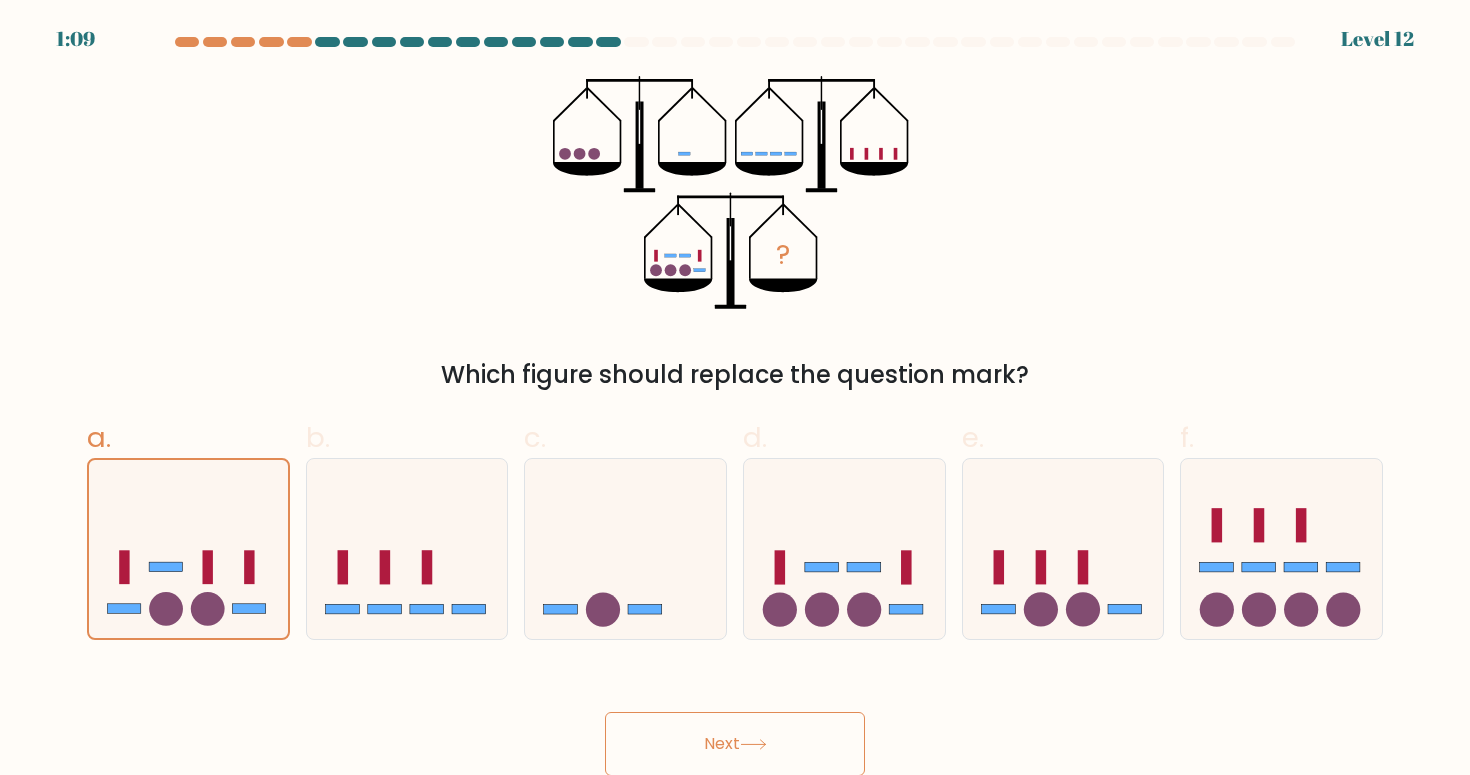 click at bounding box center [753, 744] 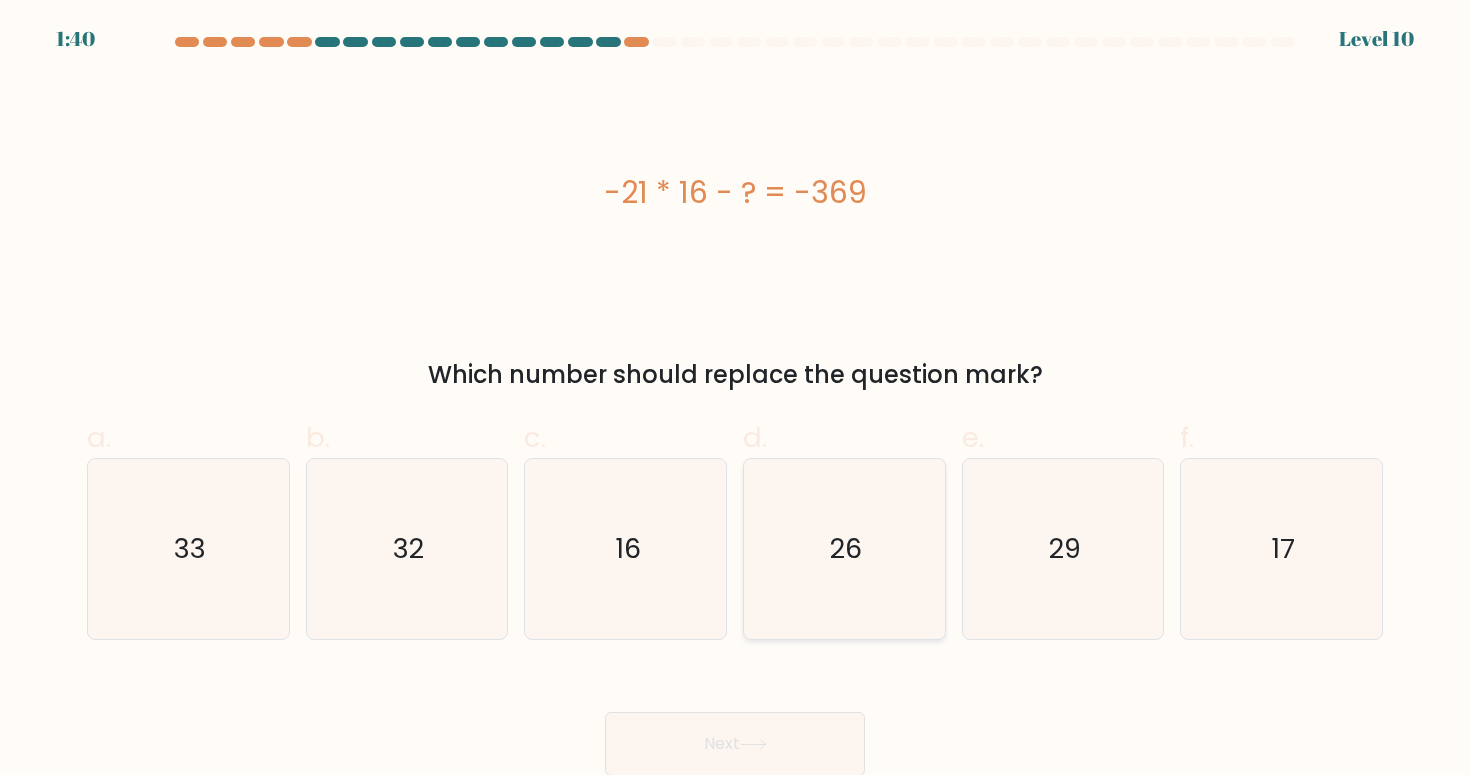 click on "26" at bounding box center [846, 548] 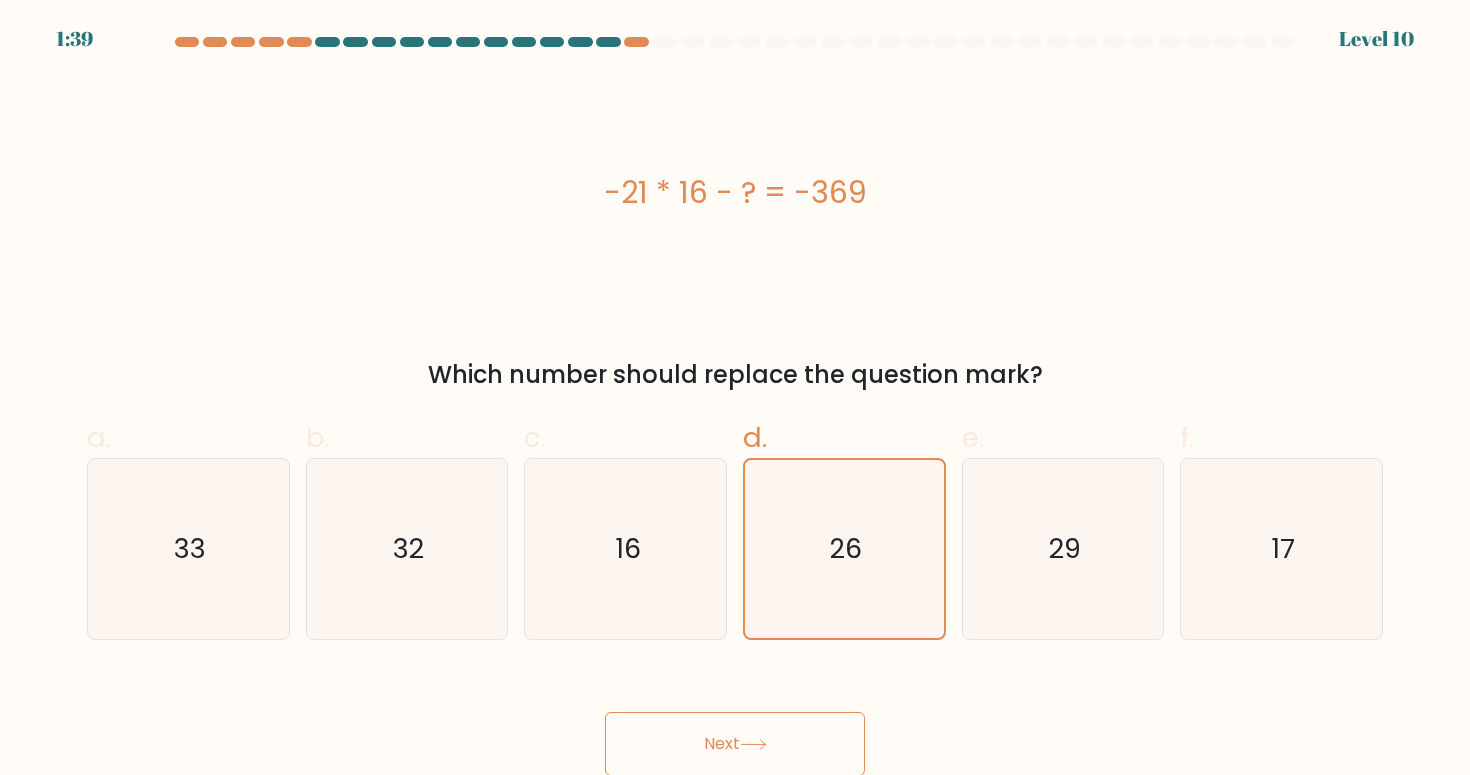 click on "Next" at bounding box center [735, 744] 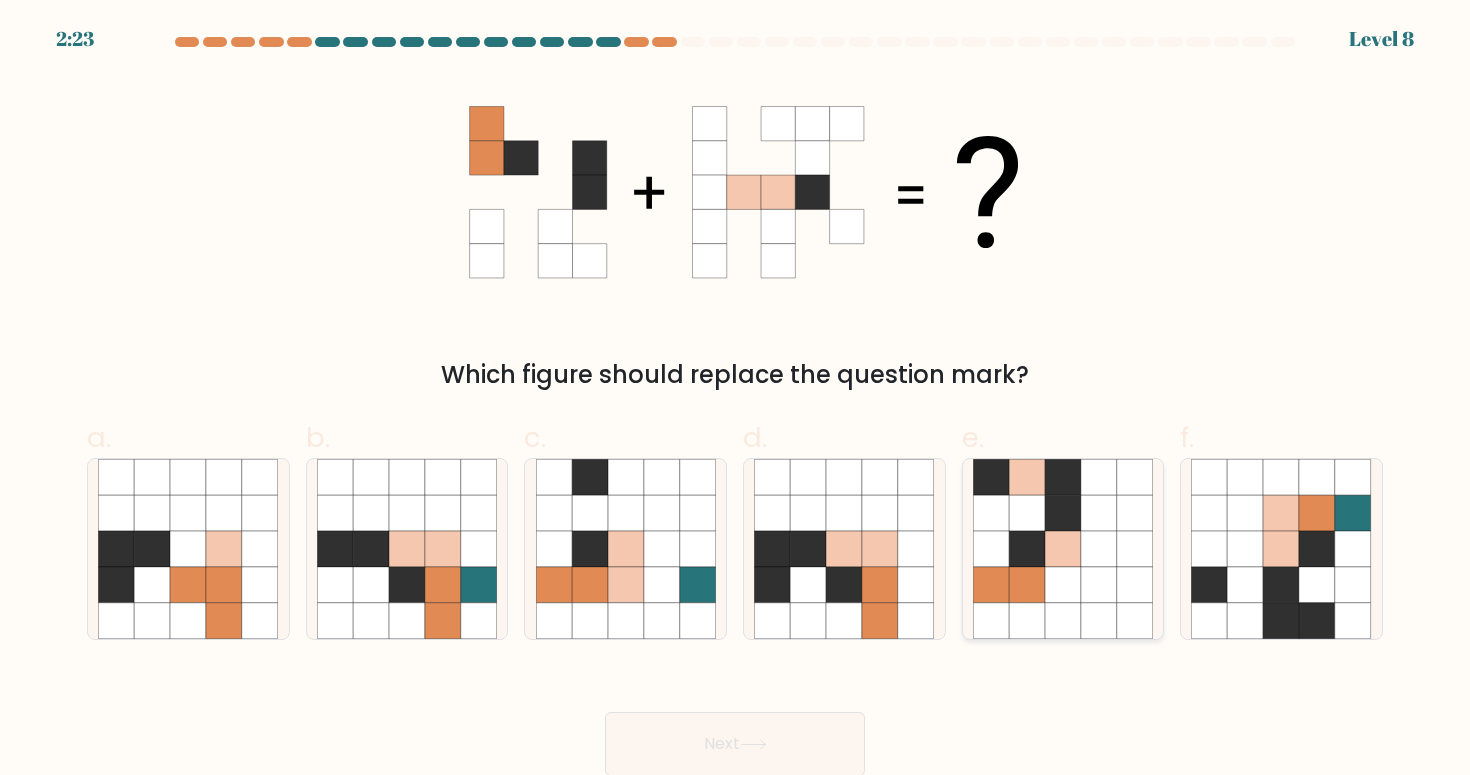 click at bounding box center (1027, 585) 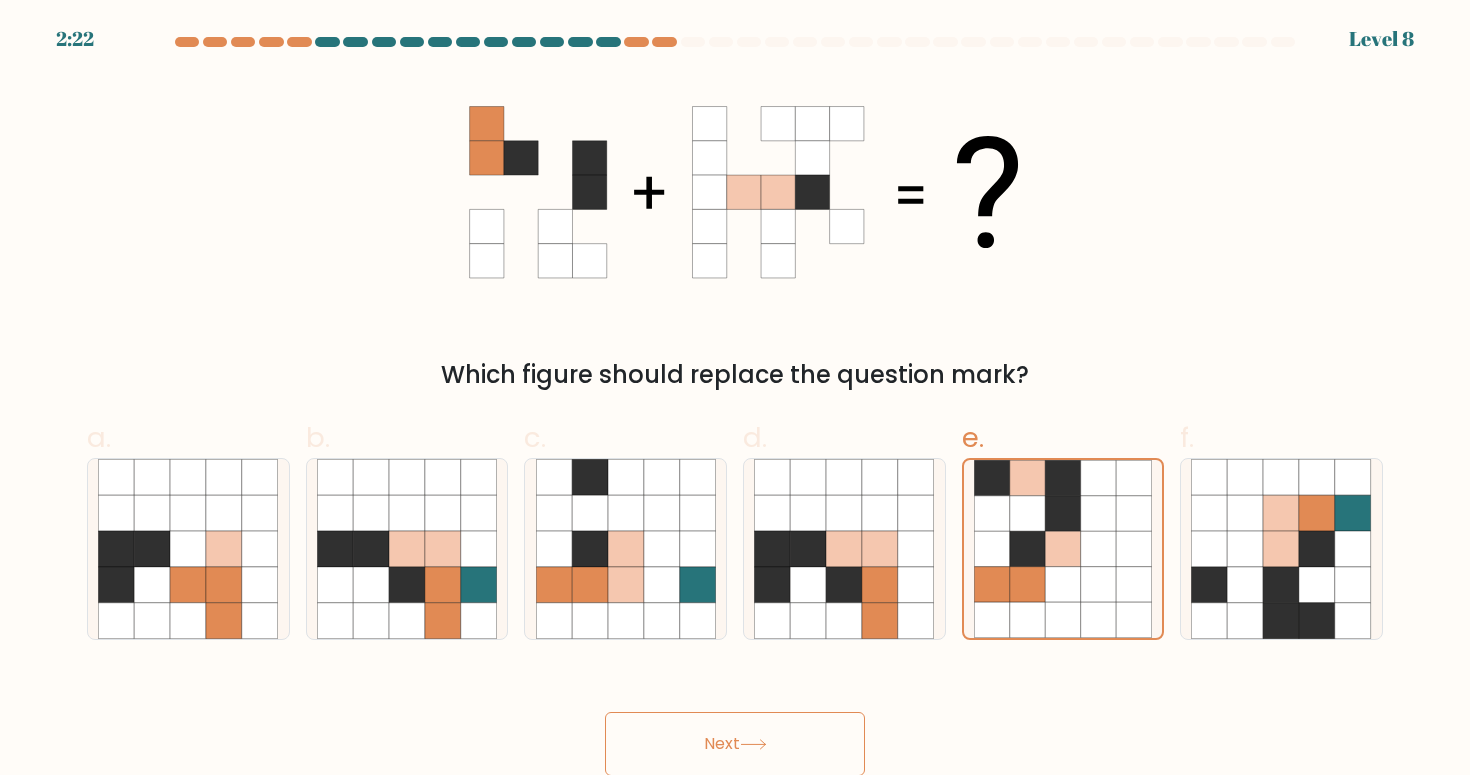 click on "Next" at bounding box center (735, 744) 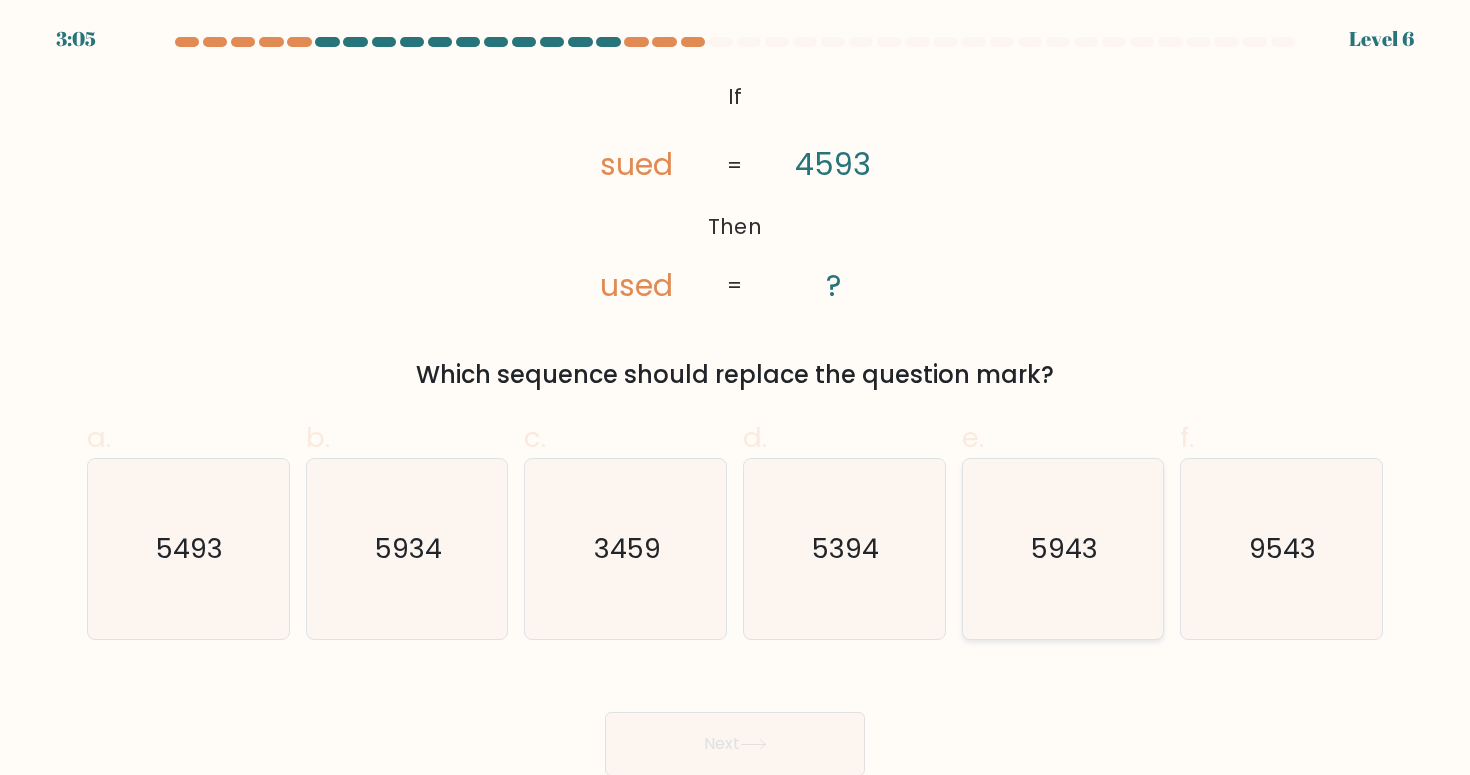 click on "5943" at bounding box center [1063, 549] 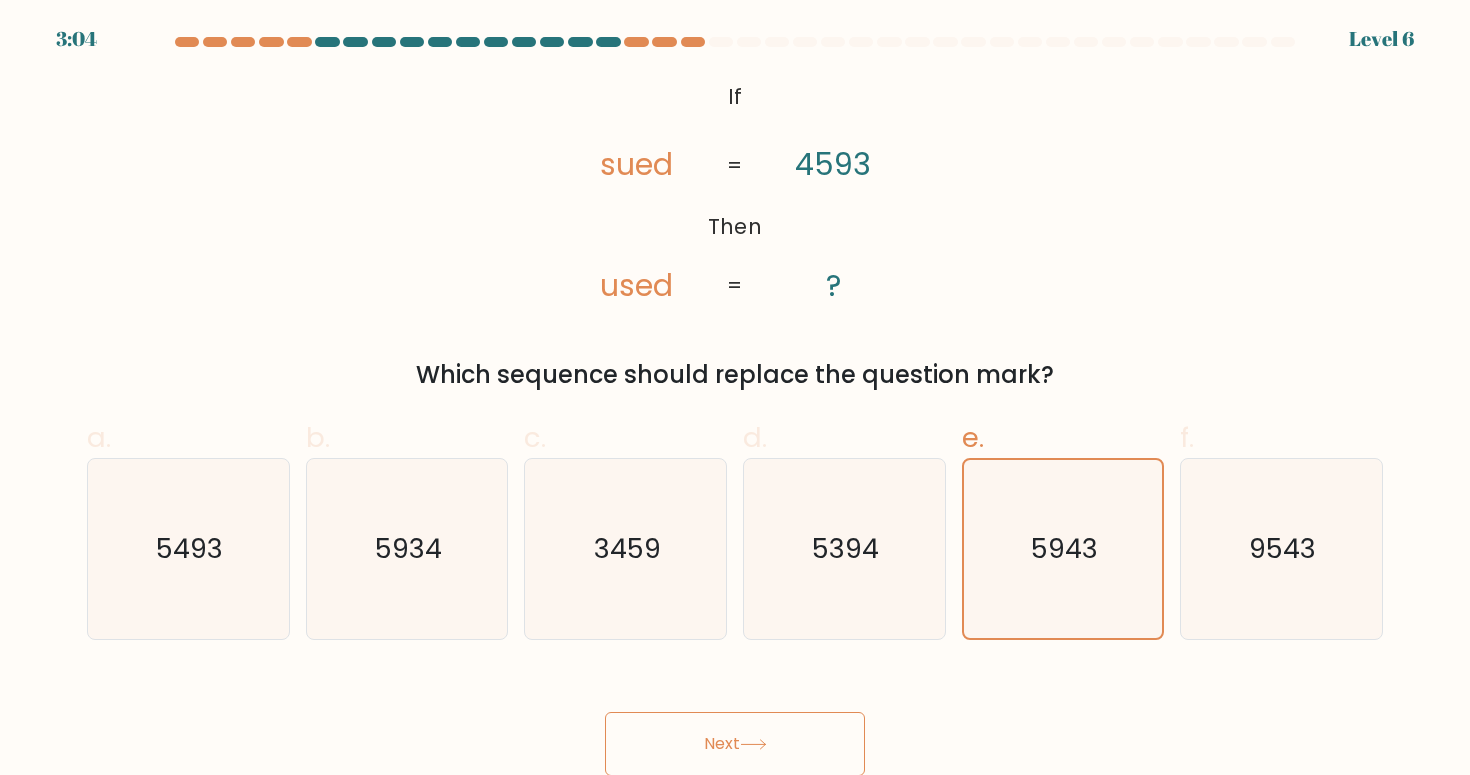 click on "Next" at bounding box center (735, 744) 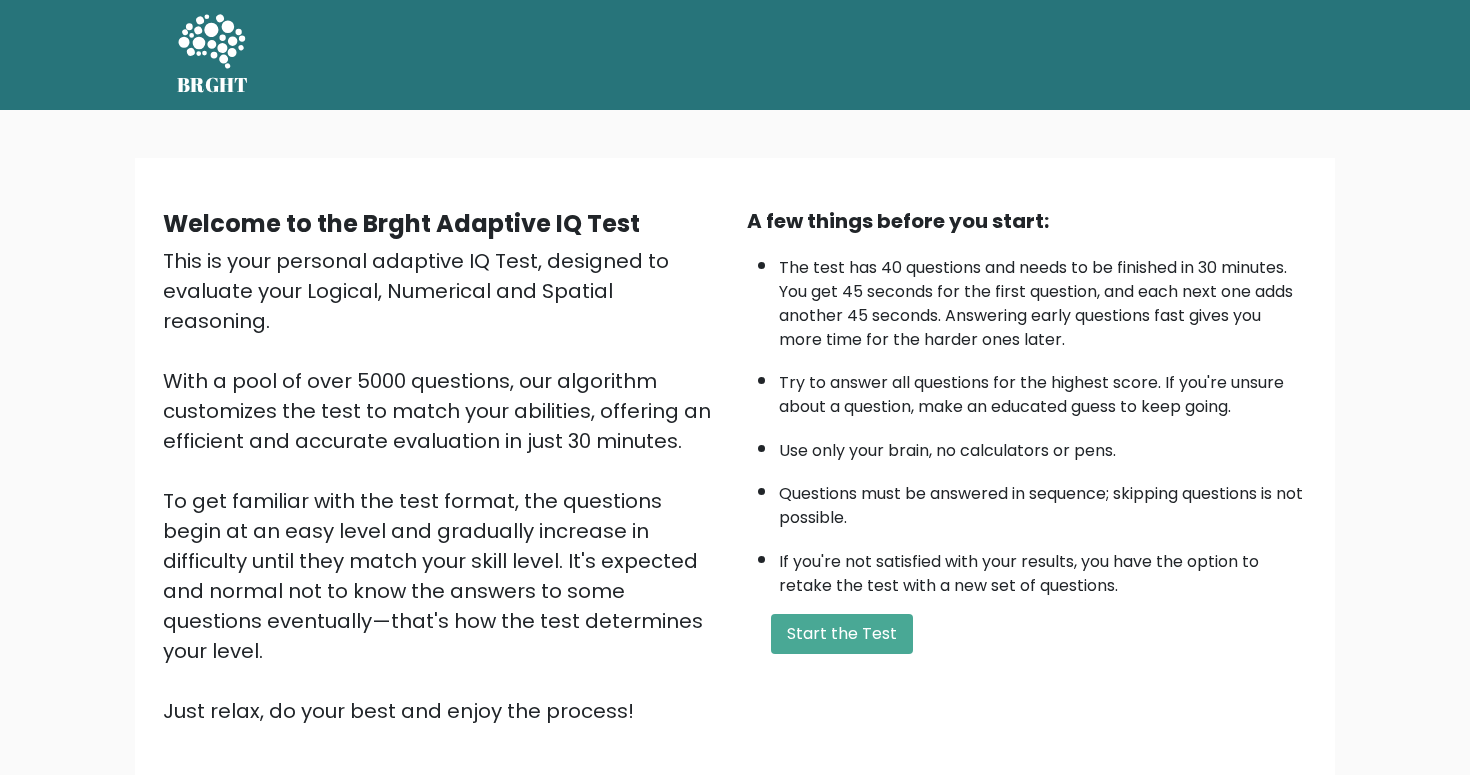 scroll, scrollTop: 0, scrollLeft: 0, axis: both 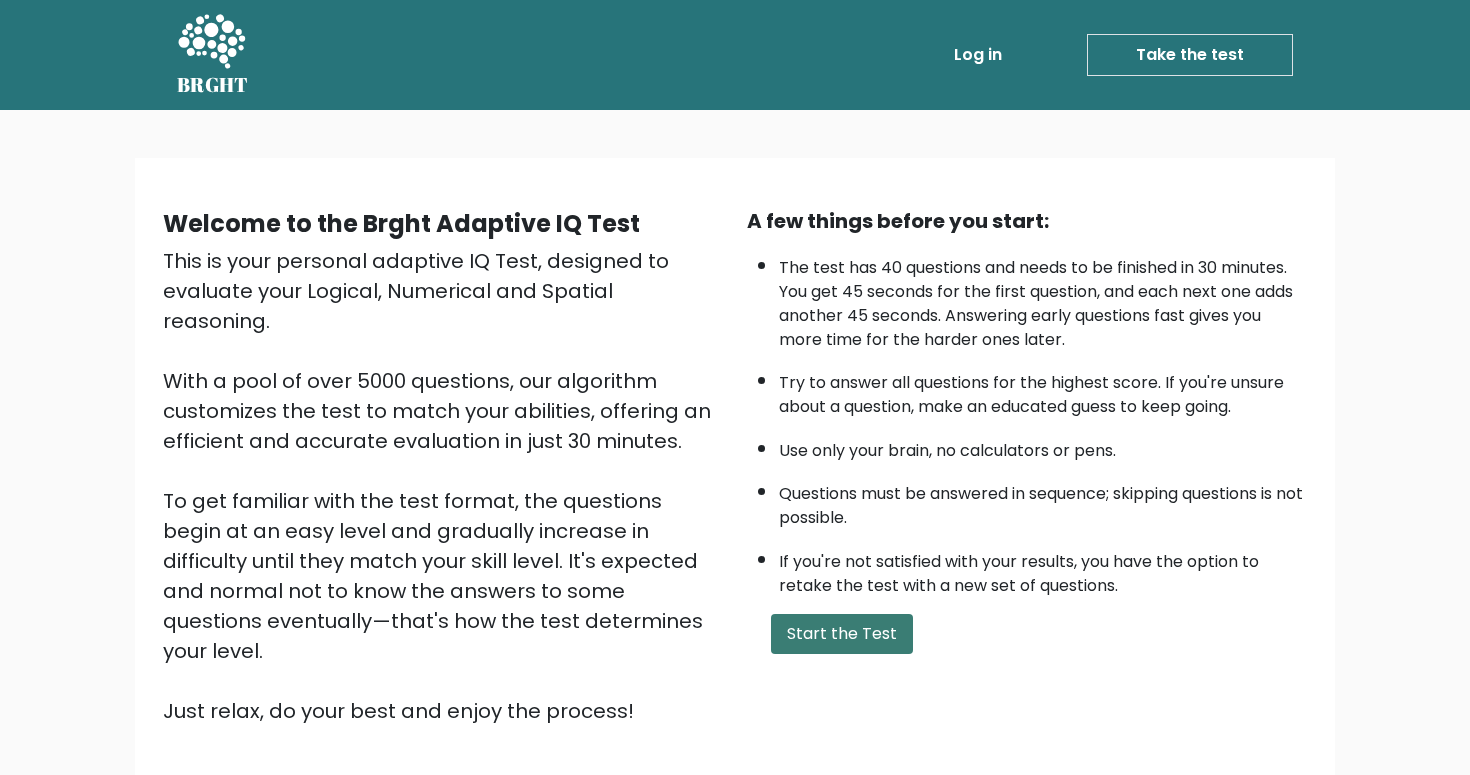 click on "Start the Test" at bounding box center [842, 634] 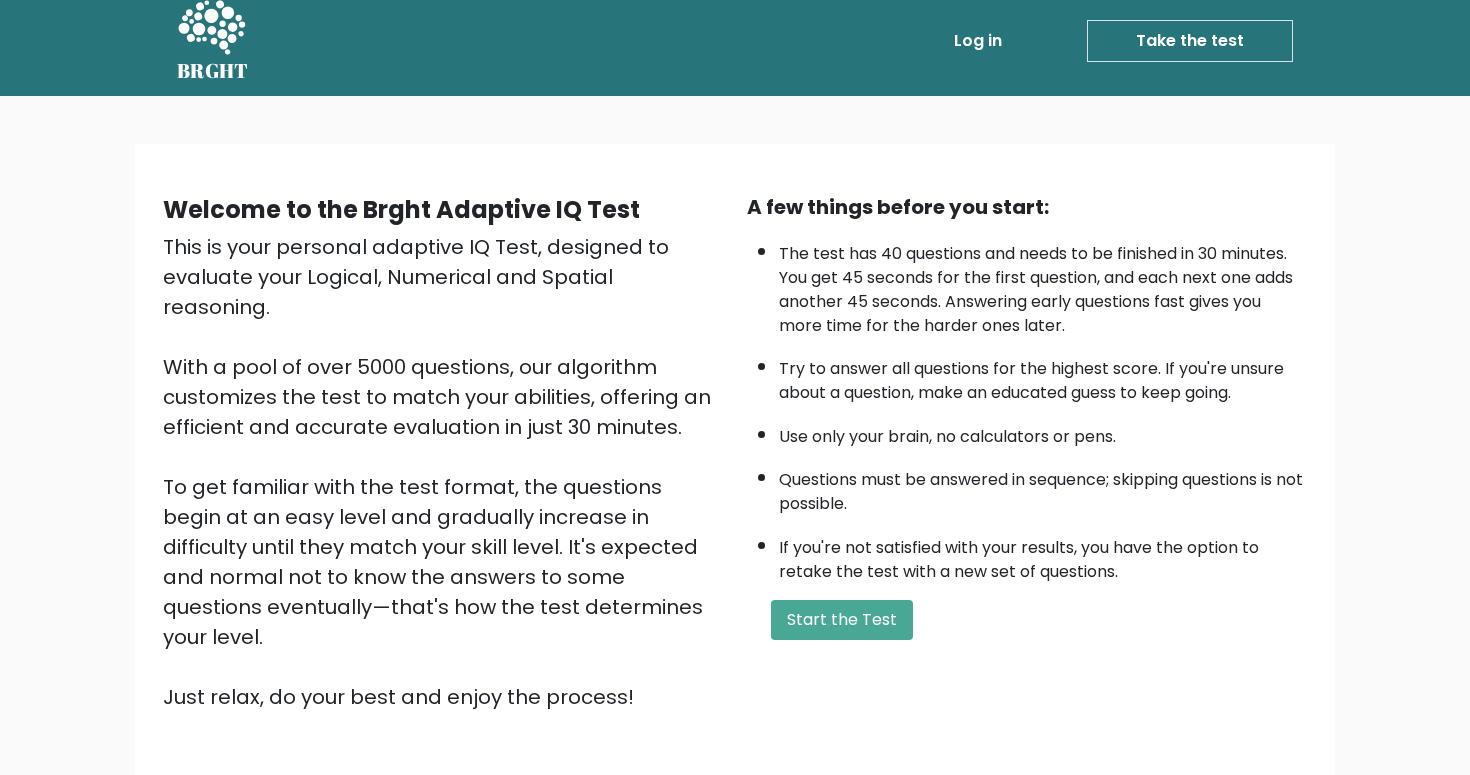 scroll, scrollTop: 0, scrollLeft: 0, axis: both 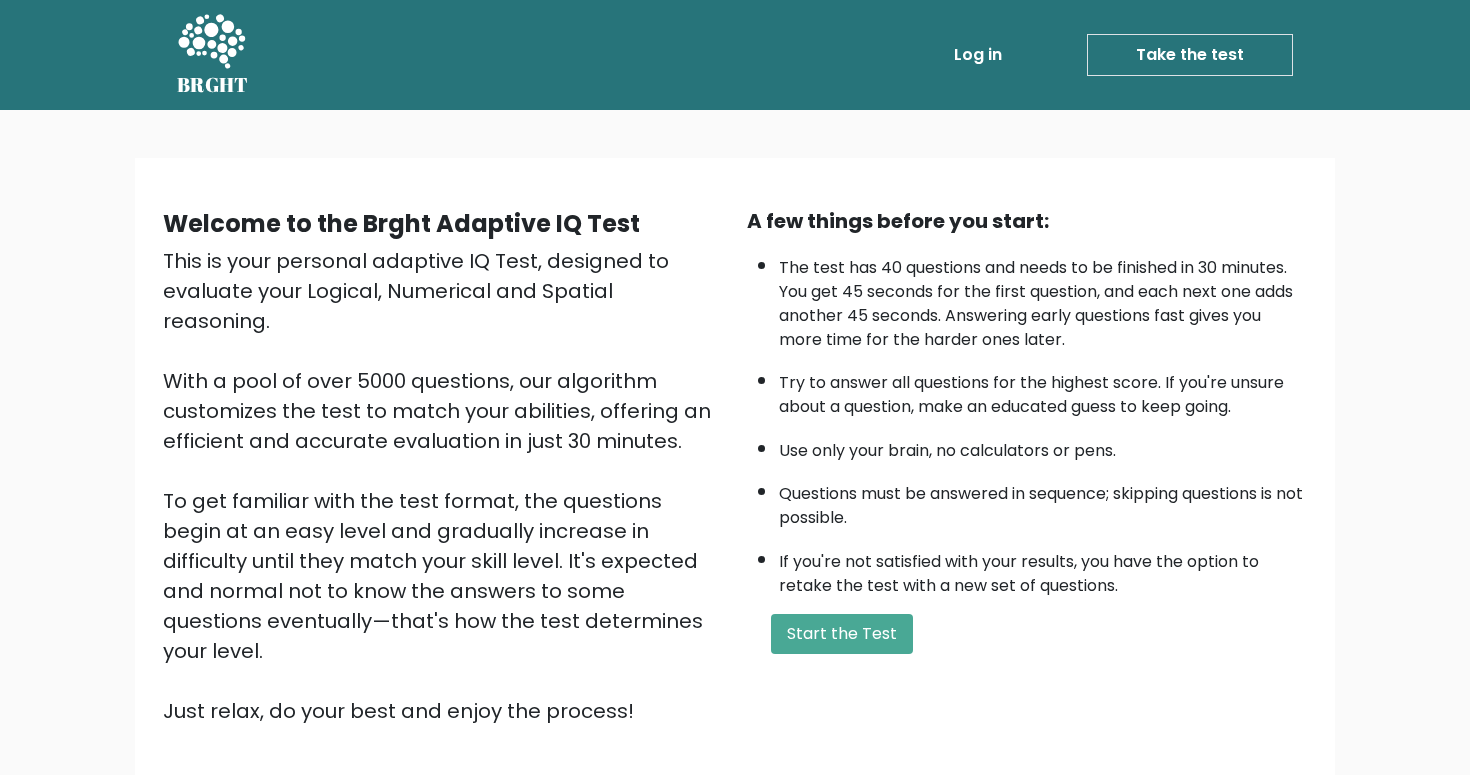 click on "Take the test" at bounding box center (1190, 55) 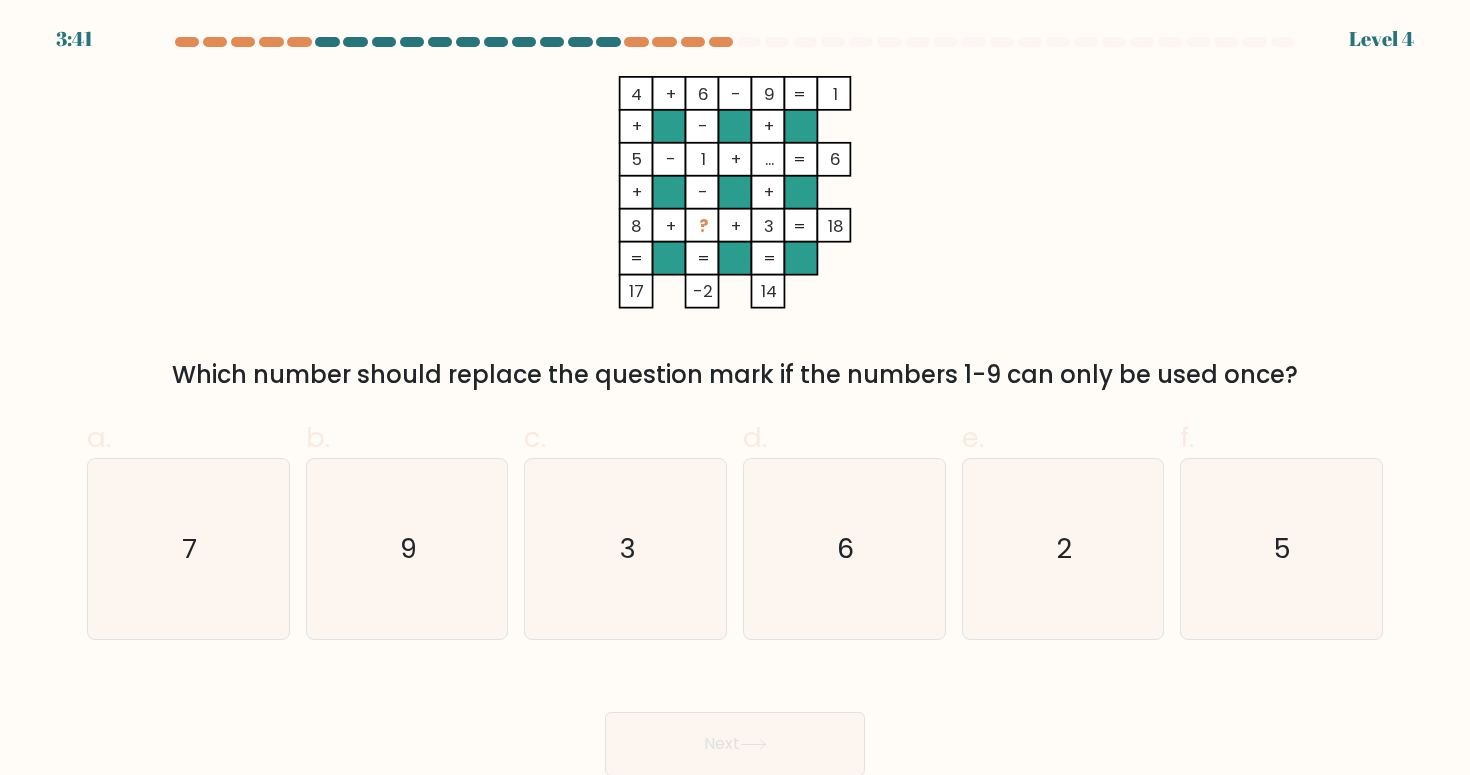 scroll, scrollTop: 0, scrollLeft: 0, axis: both 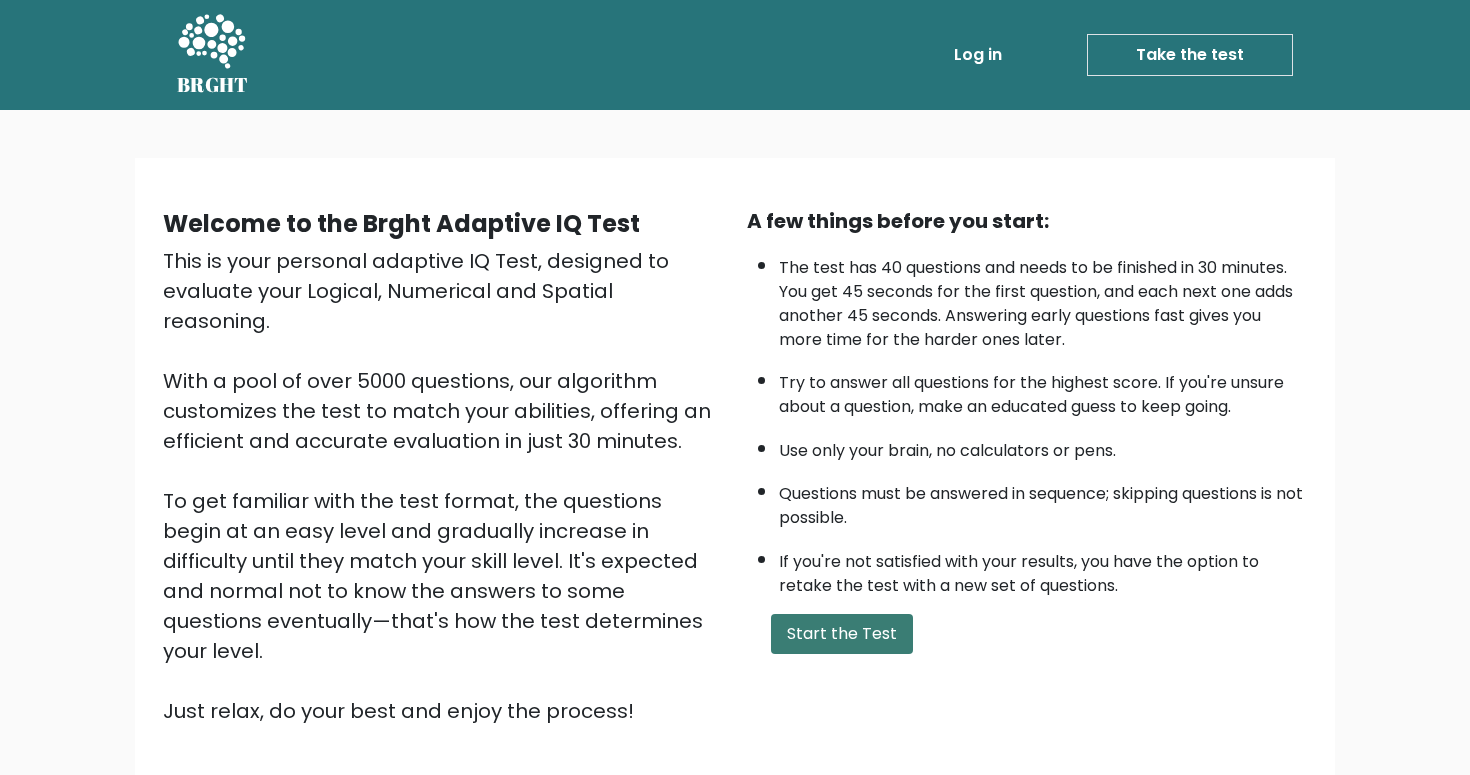 click on "Start the Test" at bounding box center [842, 634] 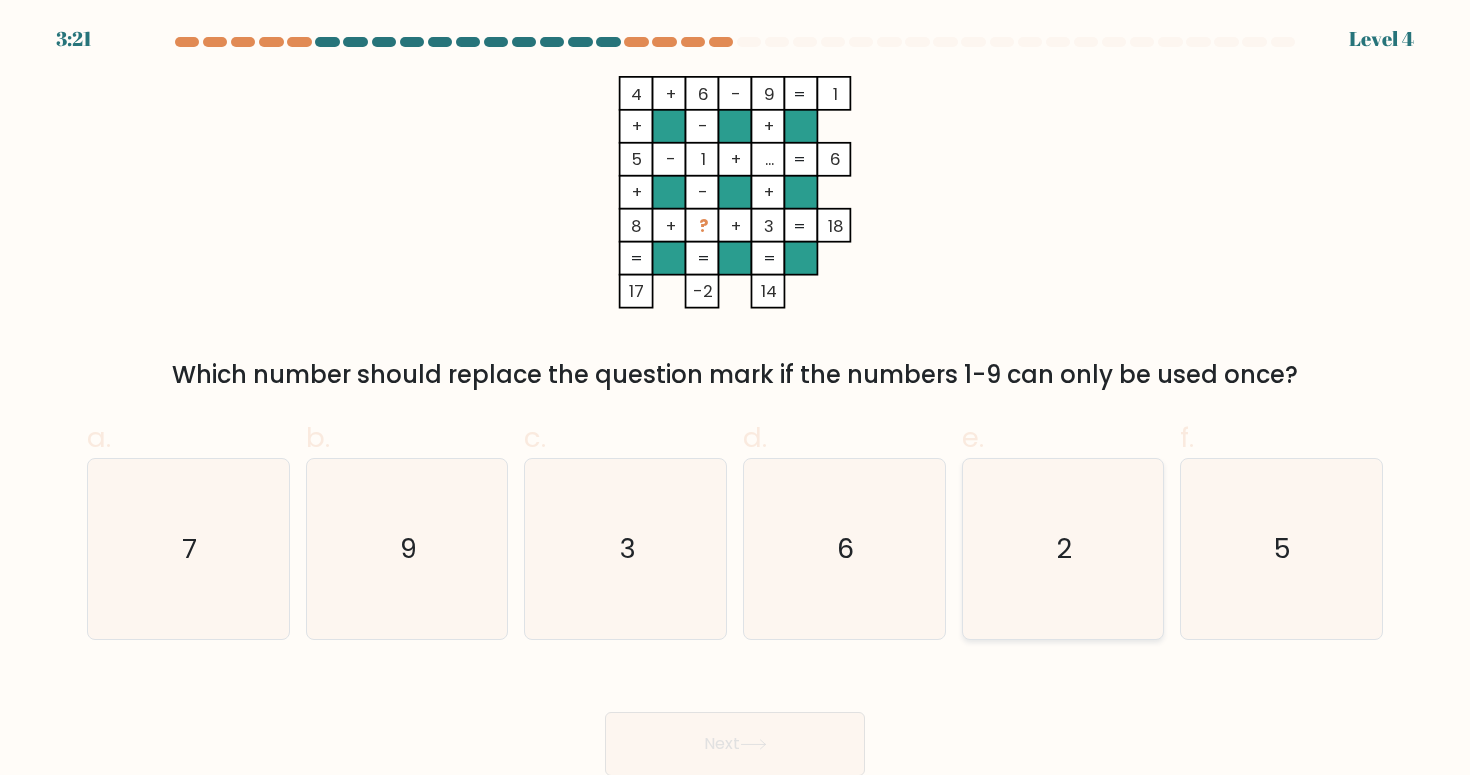 scroll, scrollTop: 0, scrollLeft: 0, axis: both 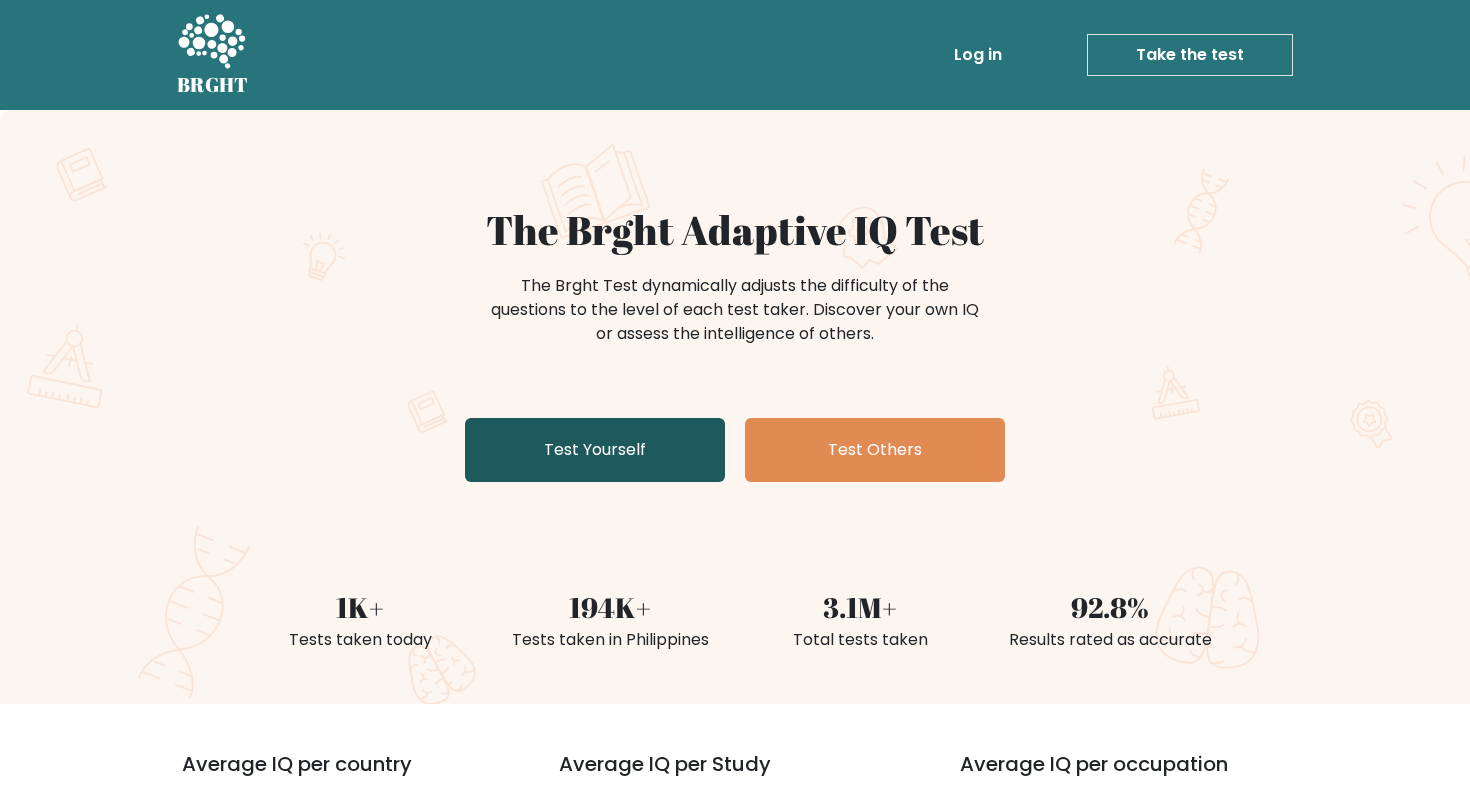 click on "Test Yourself" at bounding box center (595, 450) 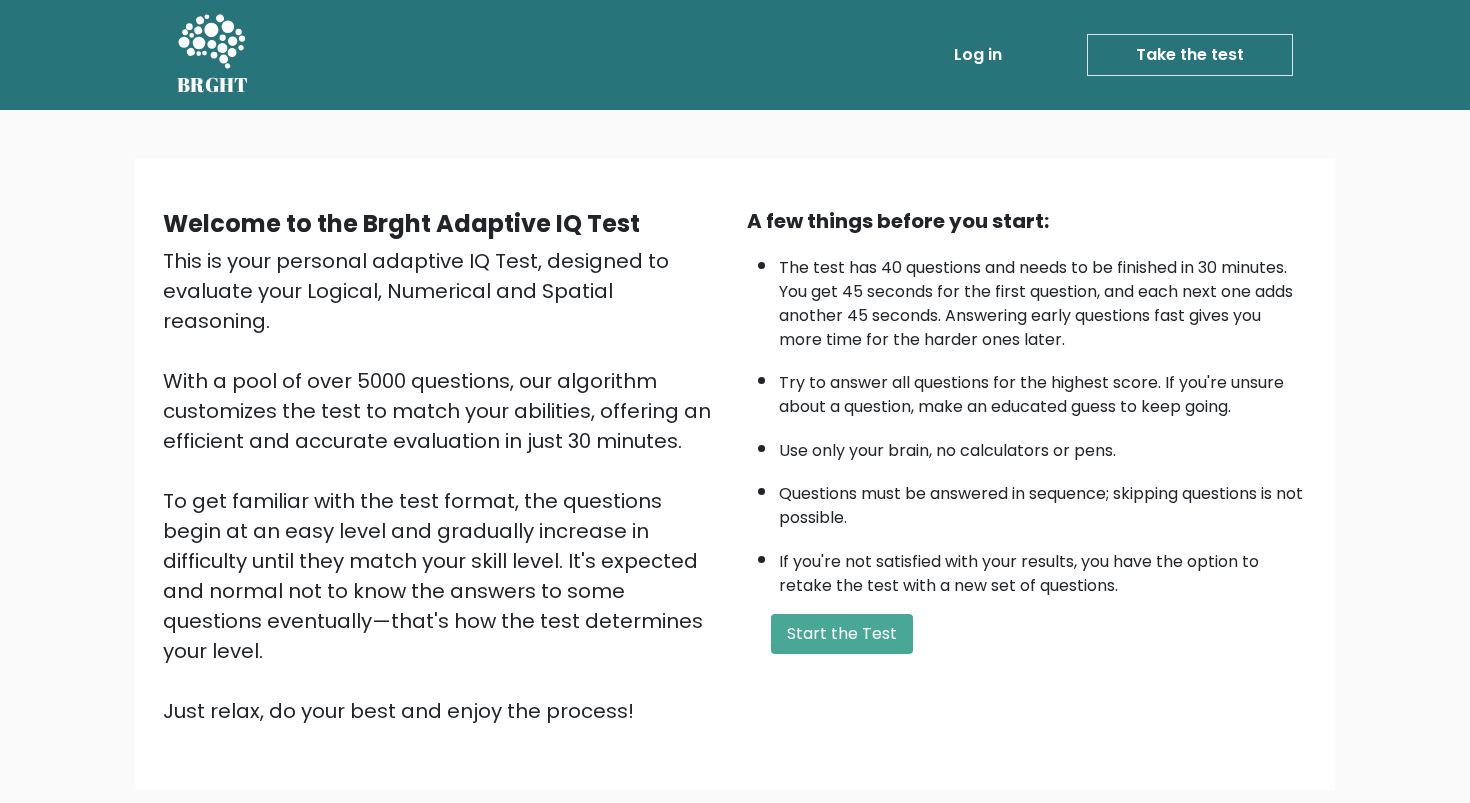 scroll, scrollTop: 0, scrollLeft: 0, axis: both 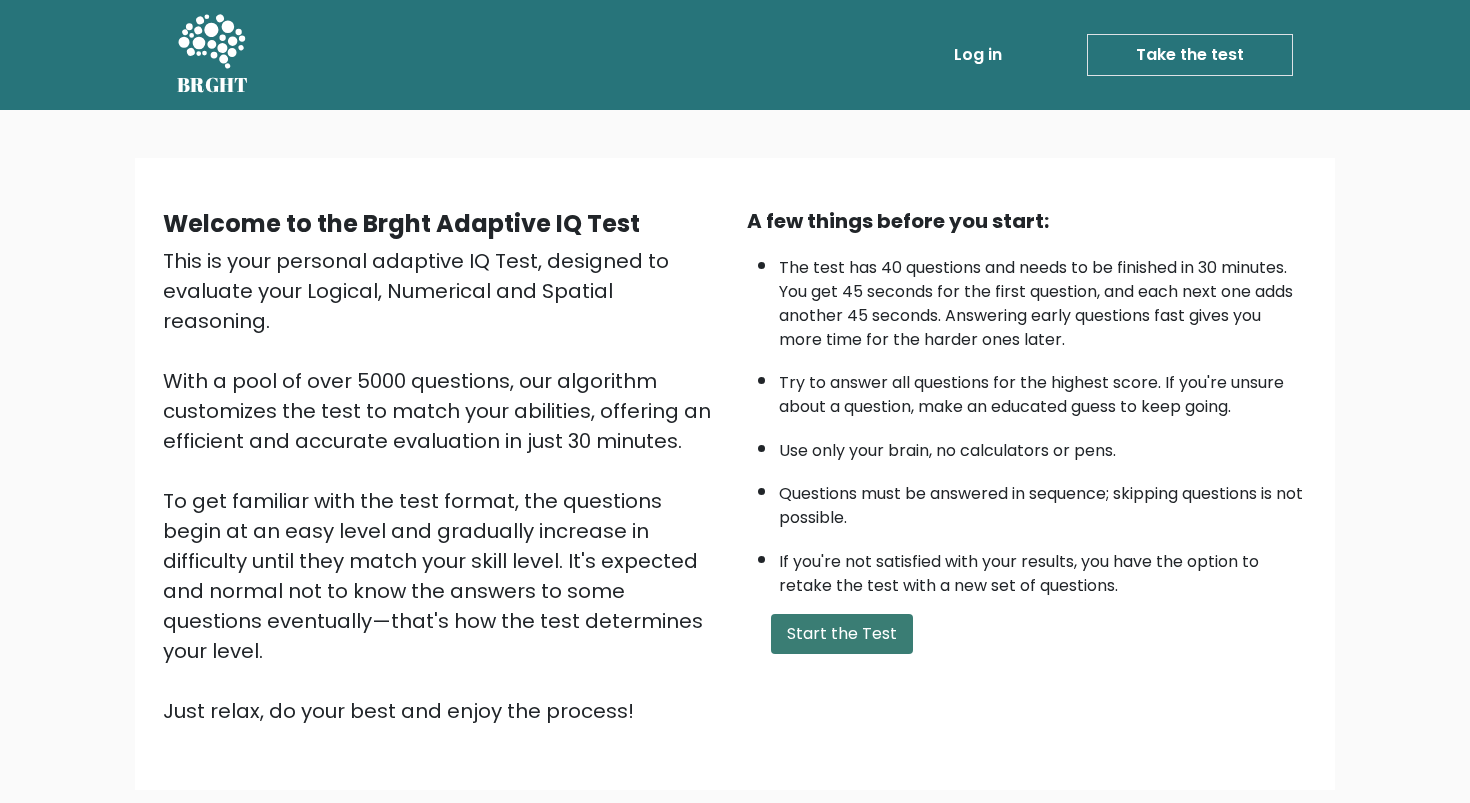 click on "Start the Test" at bounding box center [842, 634] 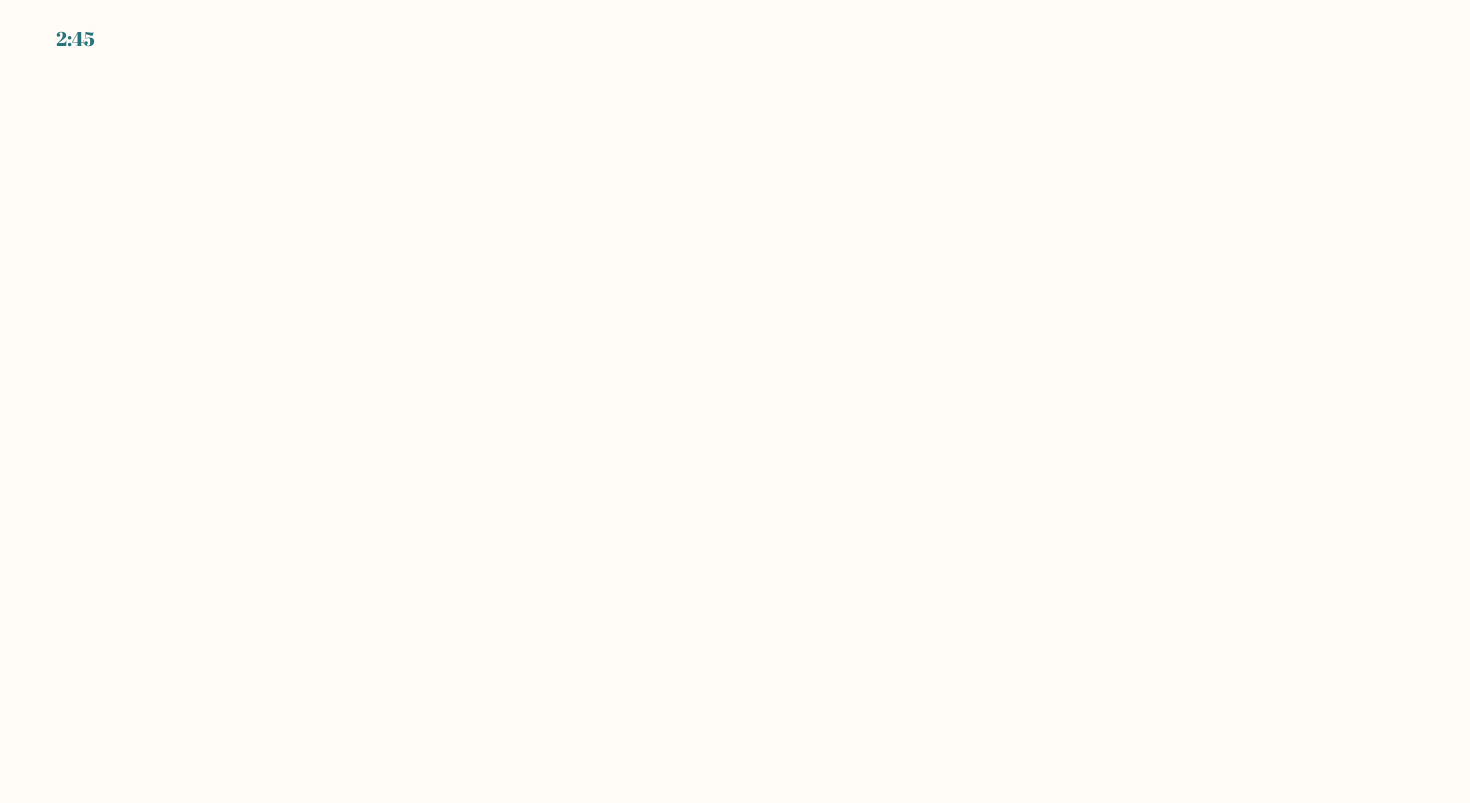 scroll, scrollTop: 0, scrollLeft: 0, axis: both 